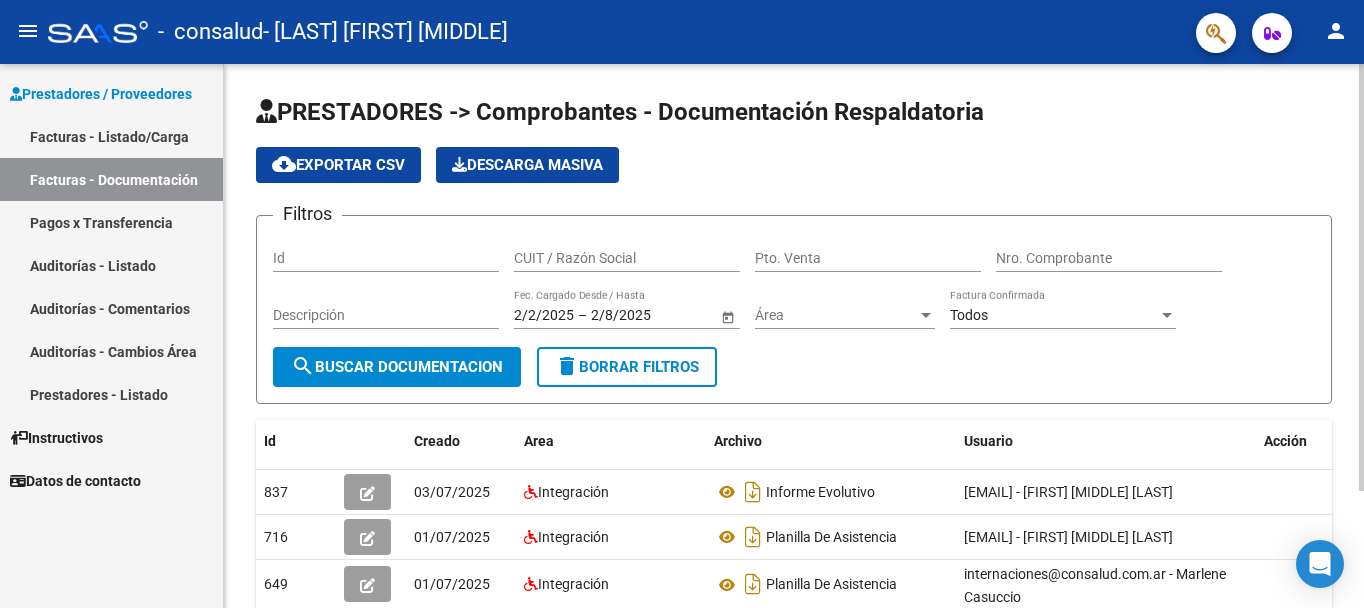 scroll, scrollTop: 0, scrollLeft: 0, axis: both 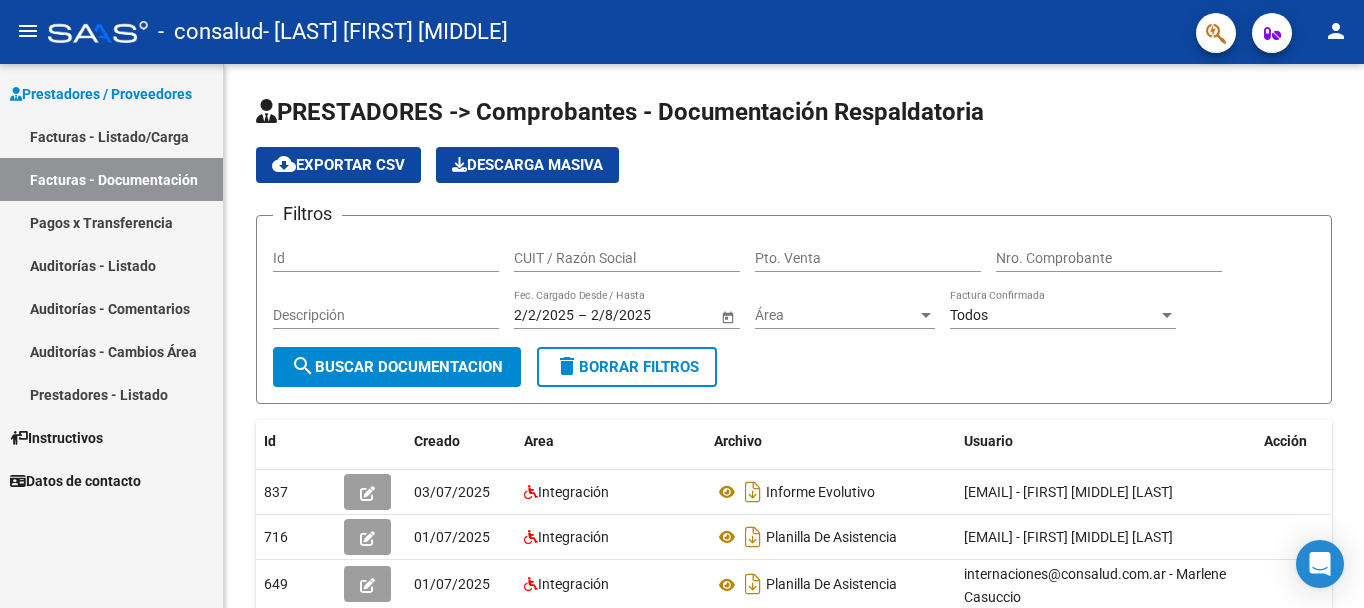 click on "Prestadores / Proveedores" at bounding box center (101, 94) 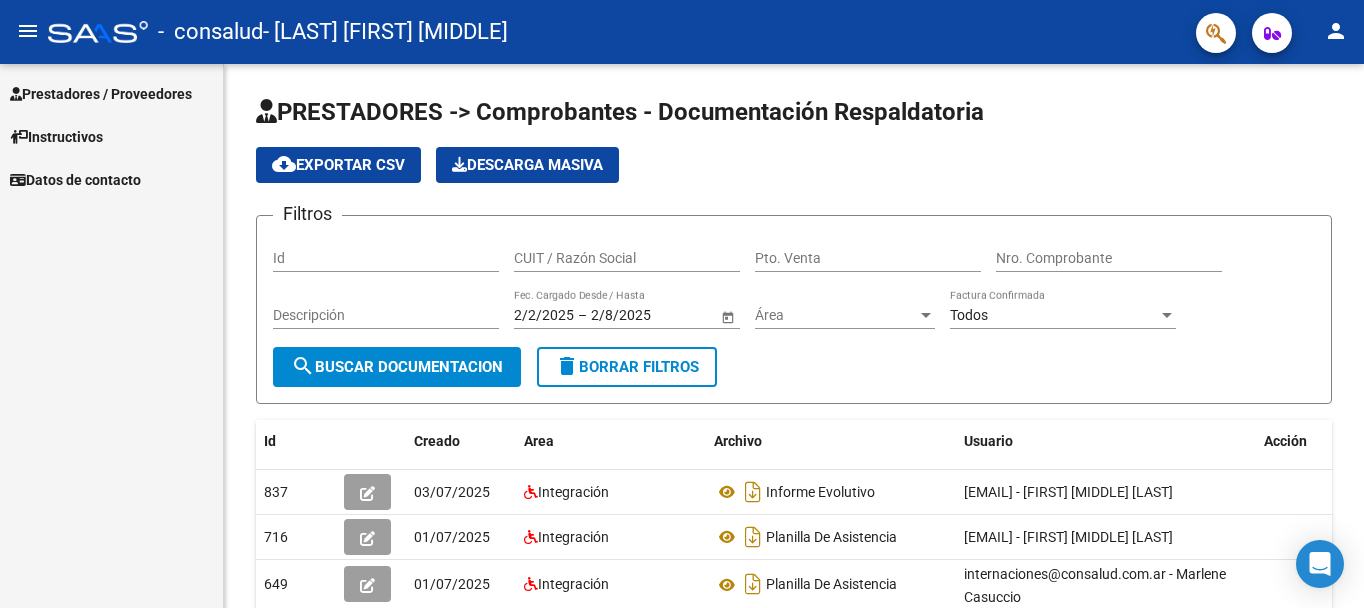 click on "menu" 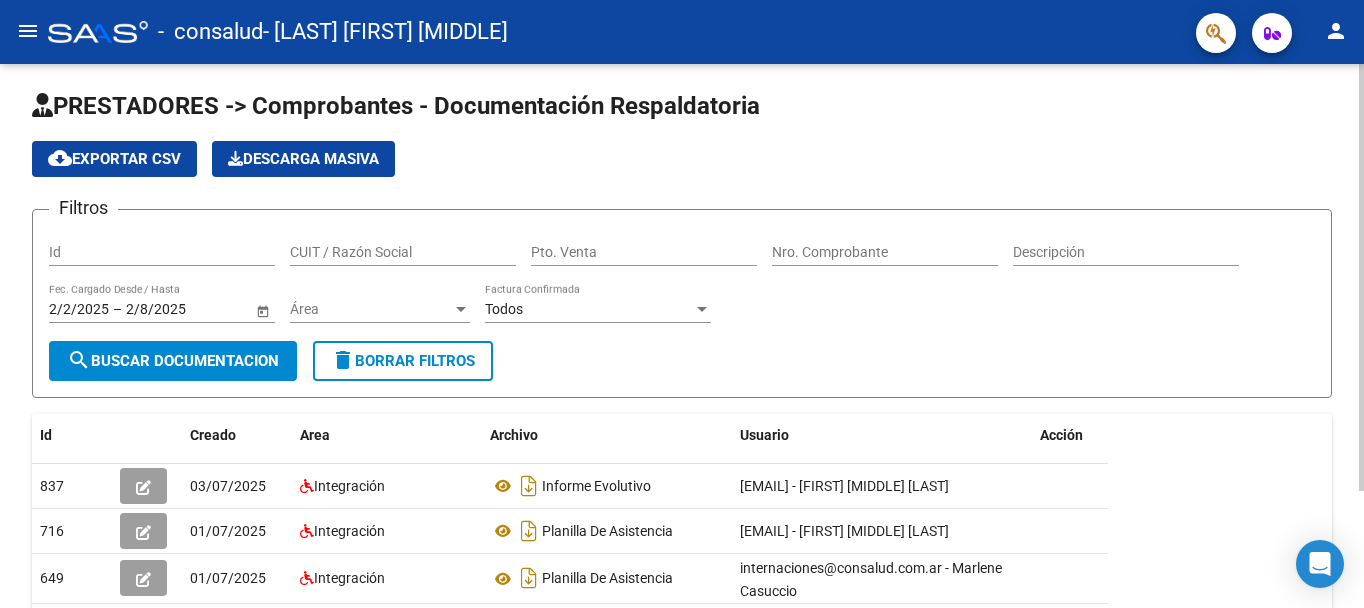 scroll, scrollTop: 0, scrollLeft: 0, axis: both 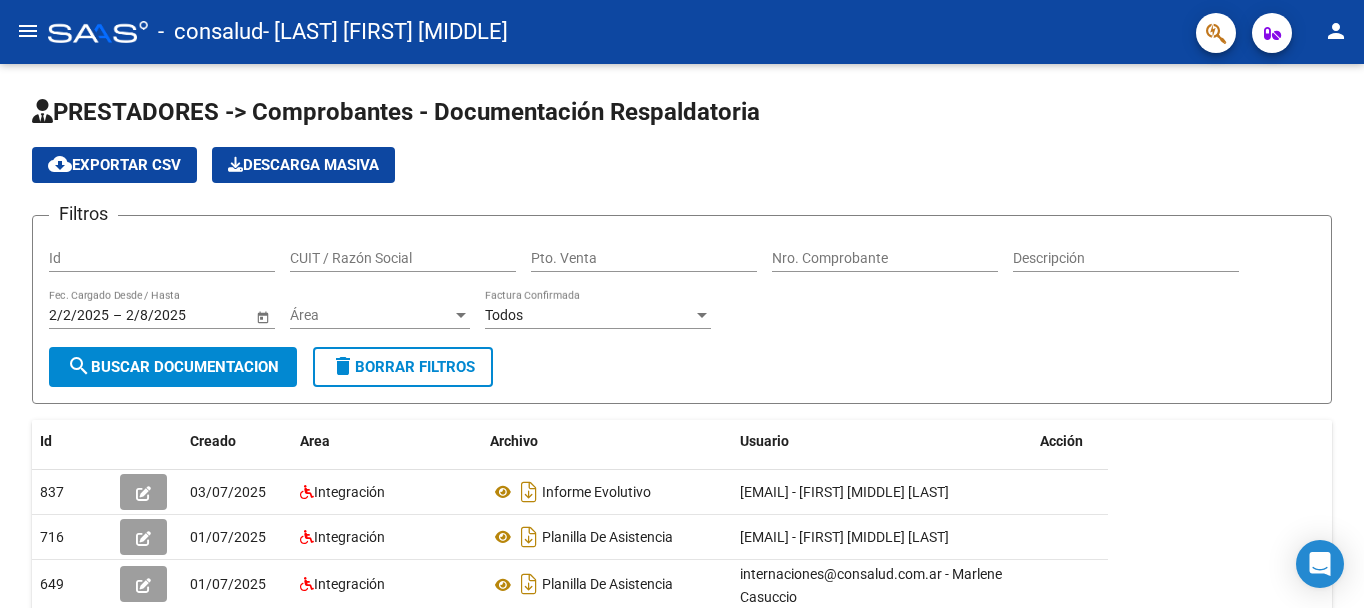 click on "person" 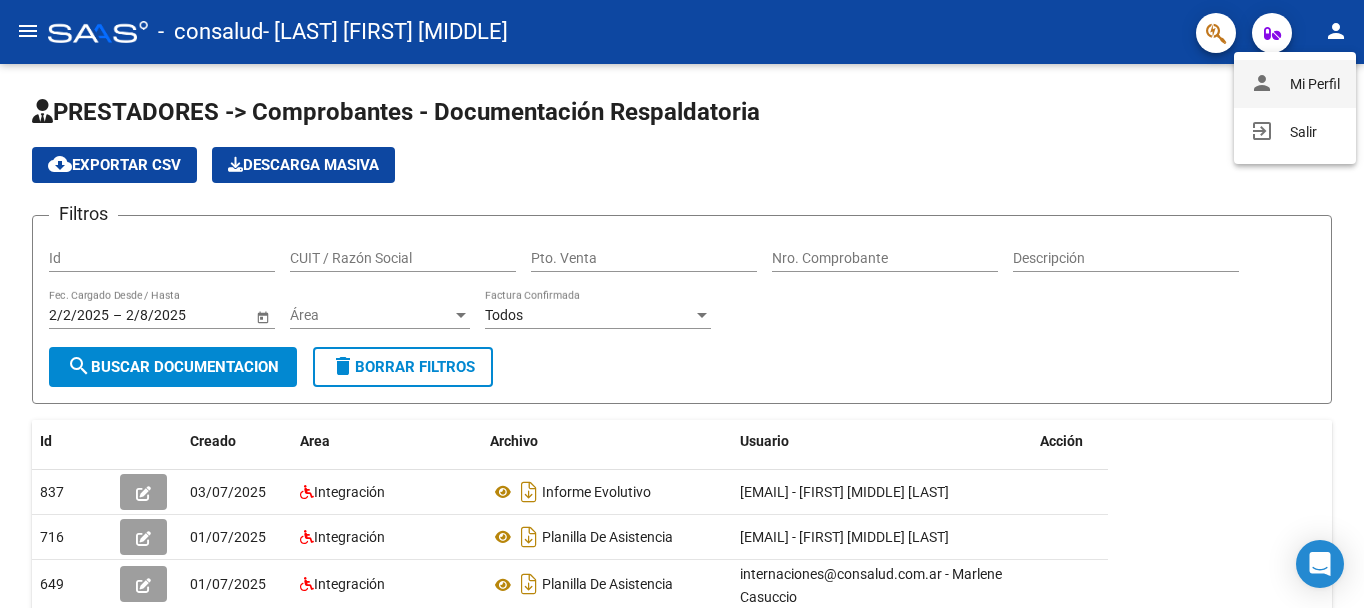 click on "person  Mi Perfil" at bounding box center [1295, 84] 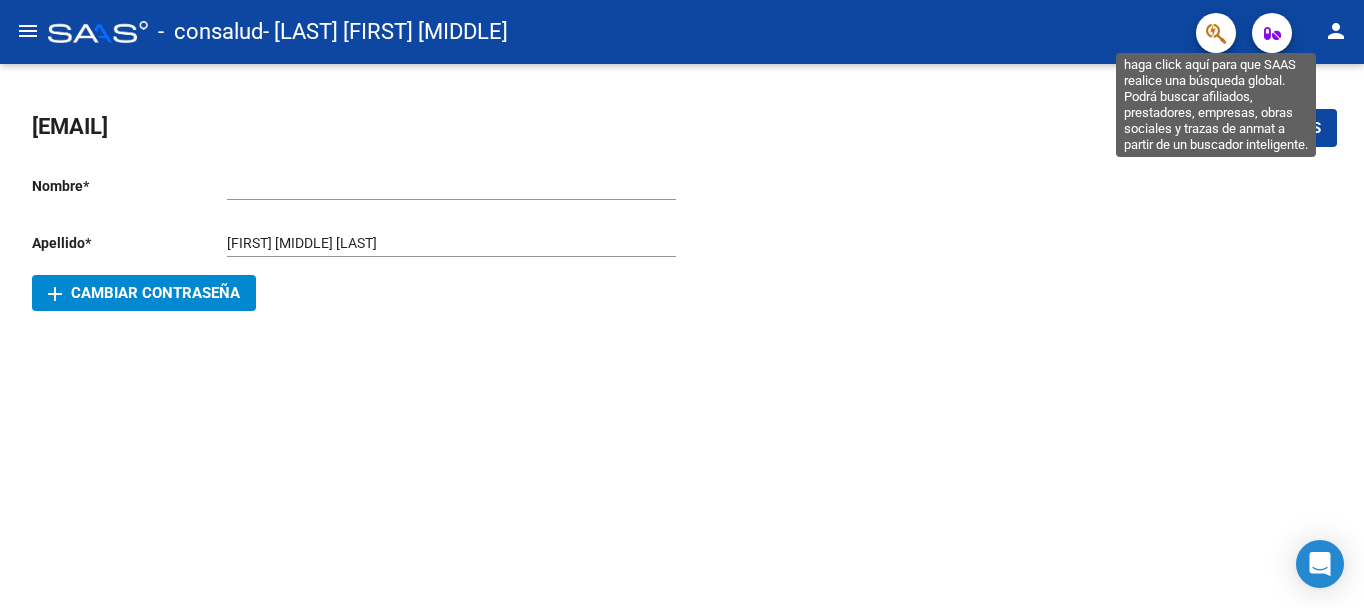click 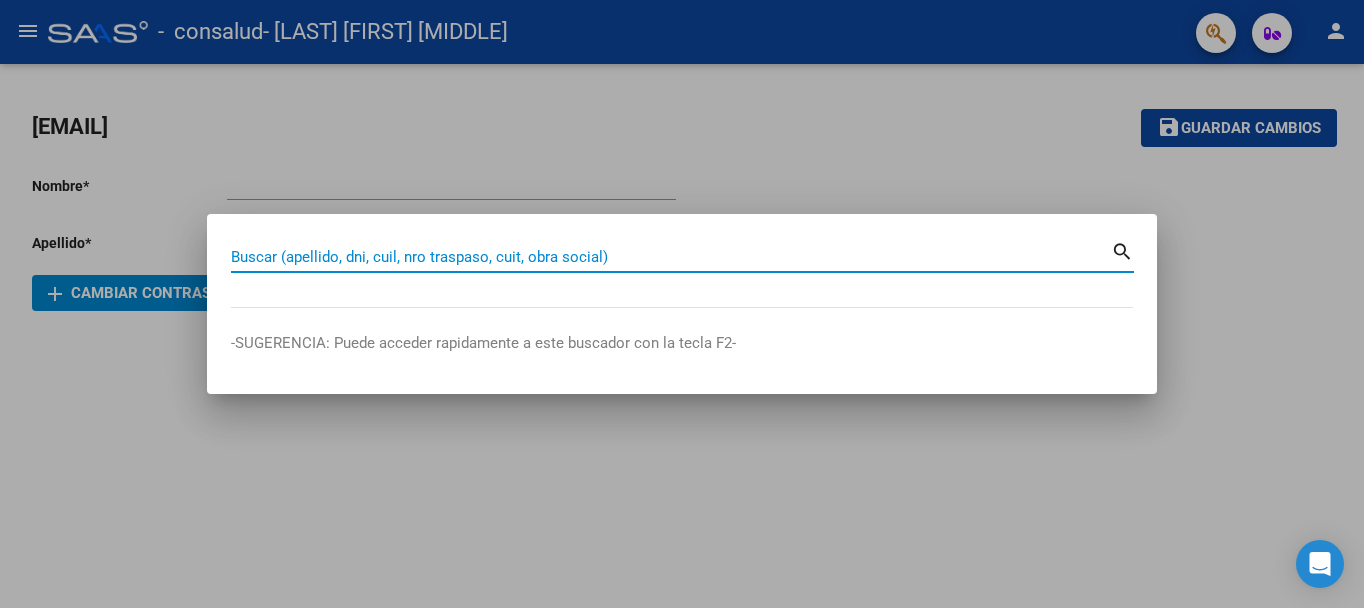 click on "Buscar (apellido, dni, cuil, nro traspaso, cuit, obra social)" at bounding box center (671, 257) 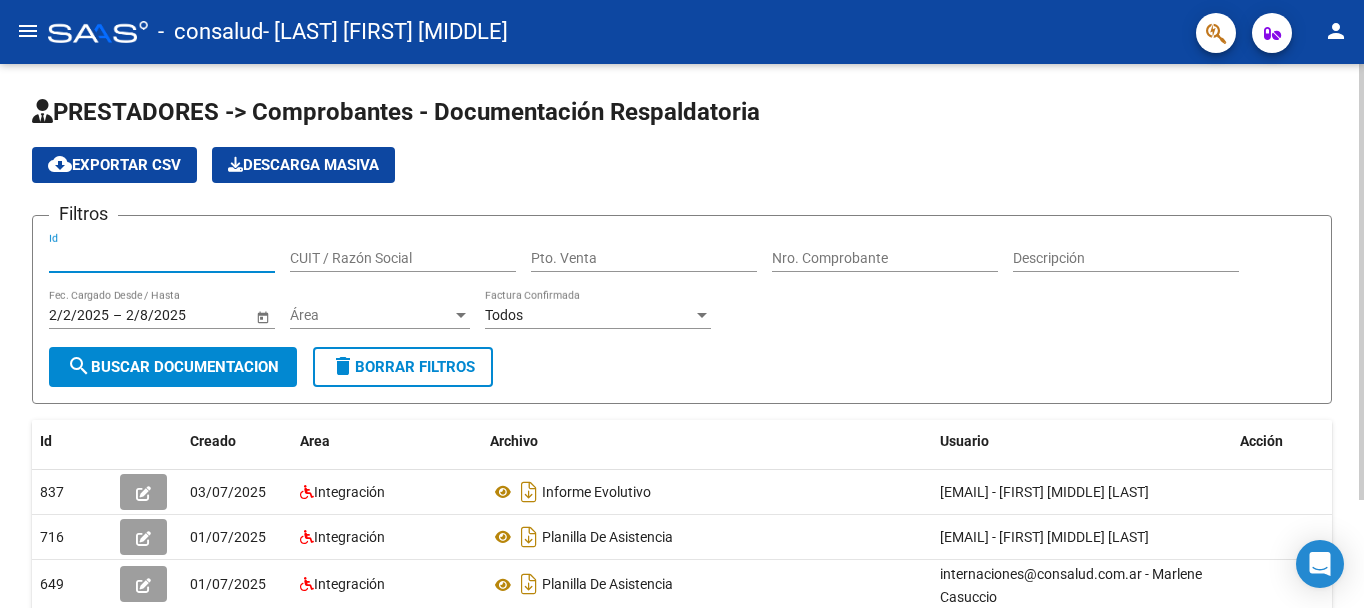 click on "Id" at bounding box center [162, 258] 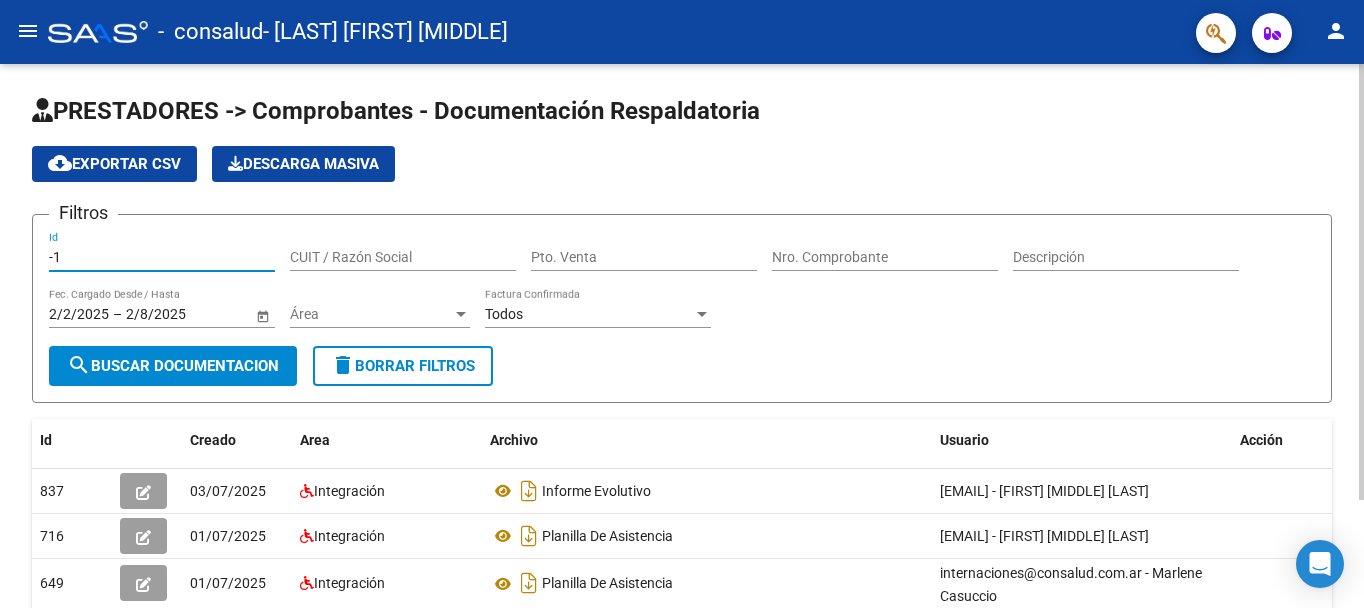 scroll, scrollTop: 0, scrollLeft: 0, axis: both 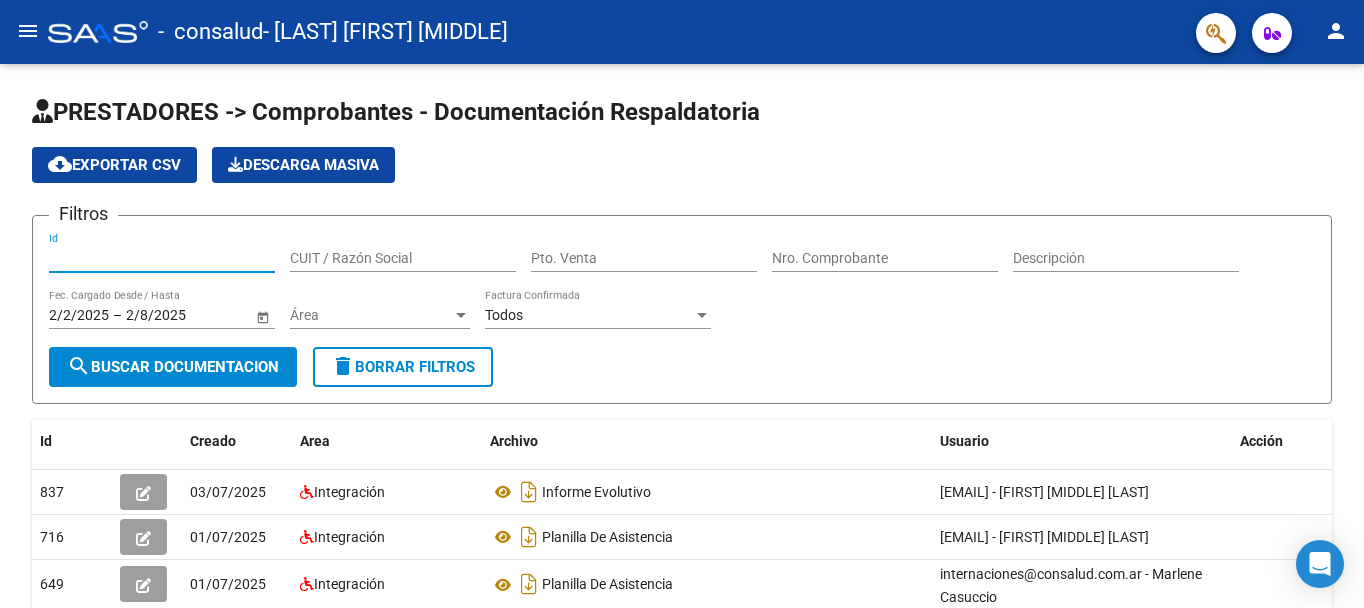 type 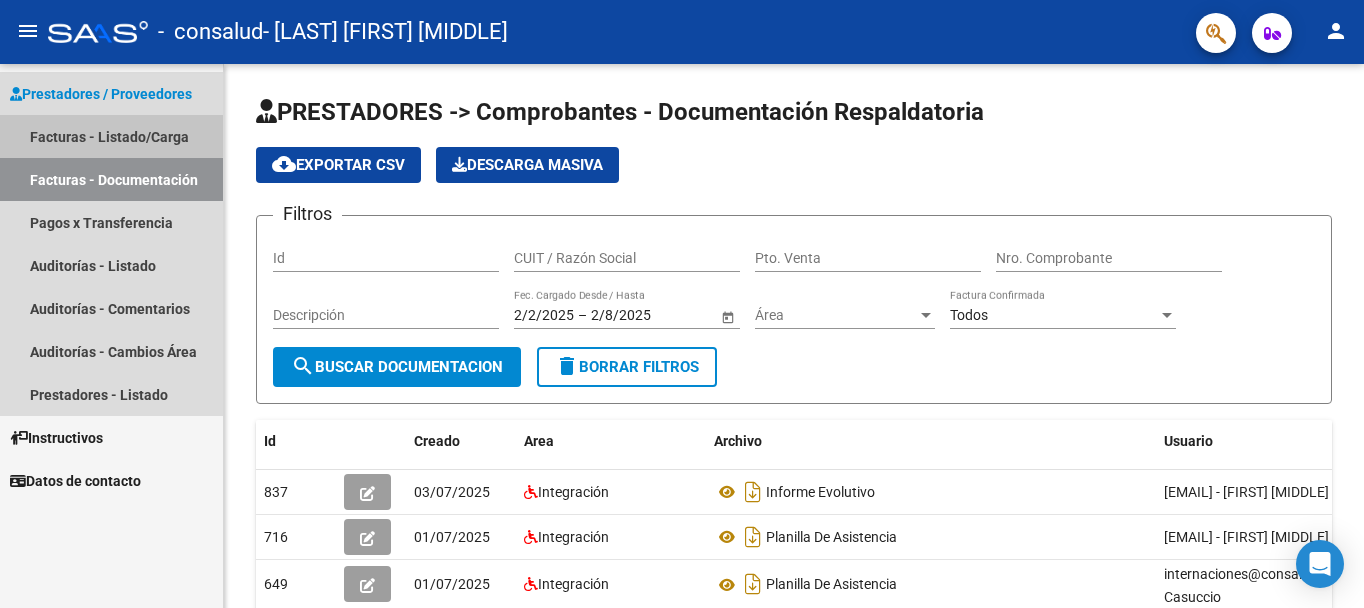 click on "Facturas - Listado/Carga" at bounding box center (111, 136) 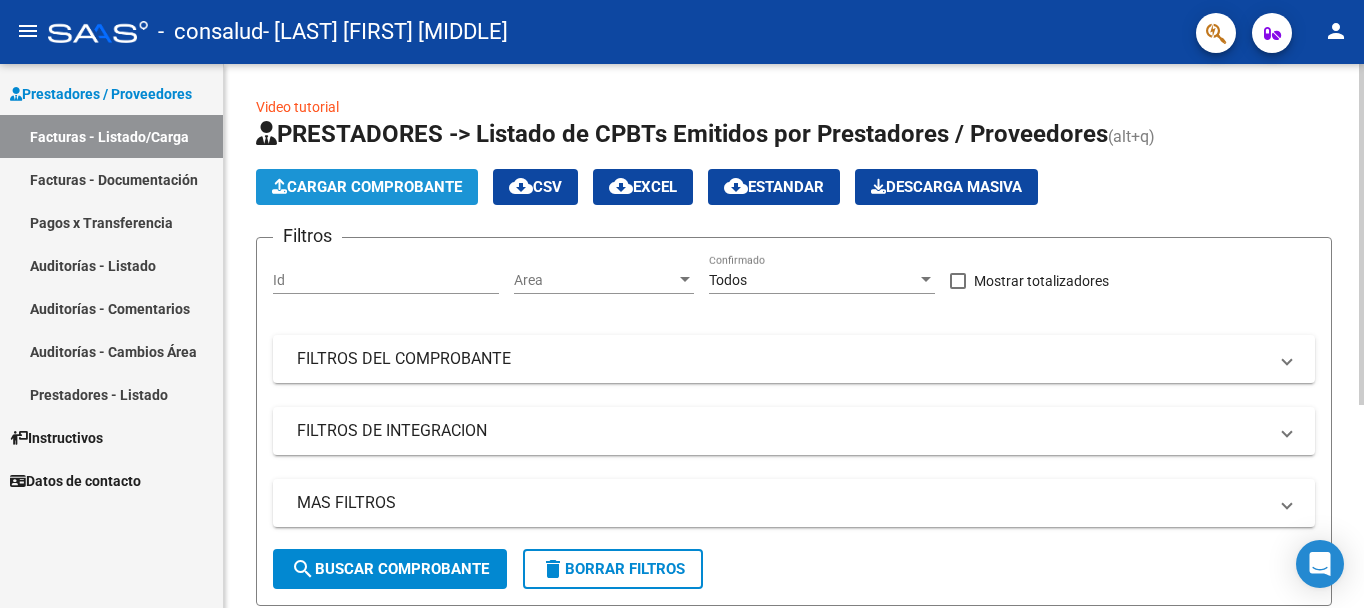 click on "Cargar Comprobante" 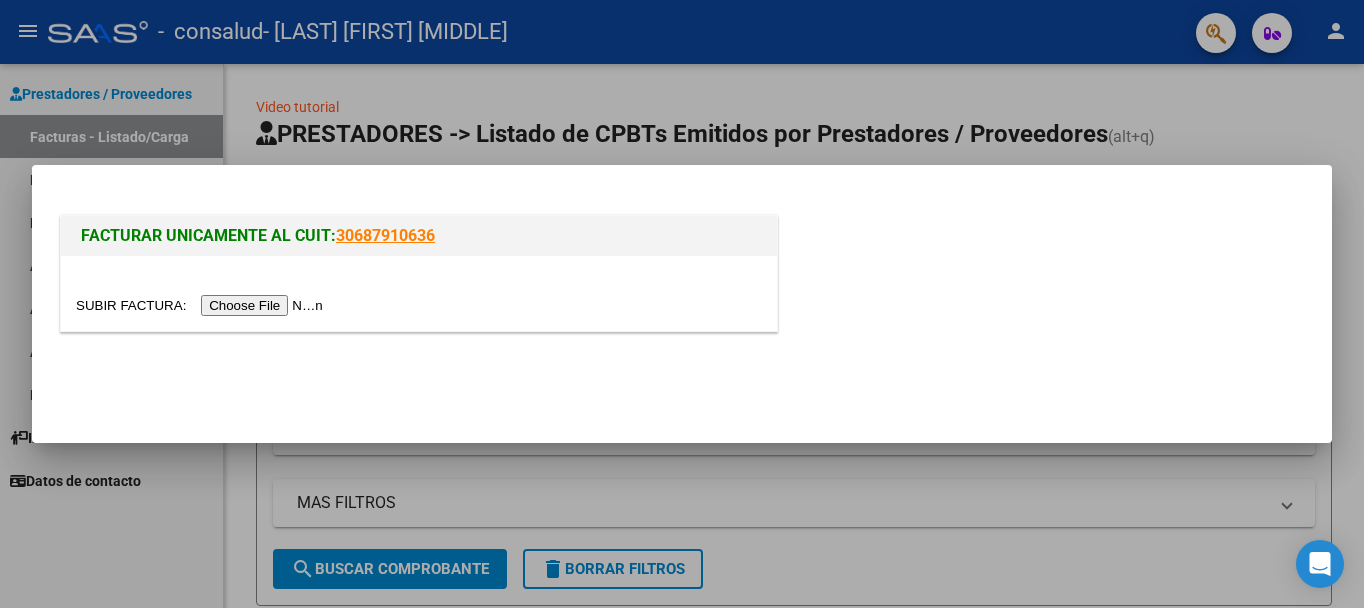 click at bounding box center (202, 305) 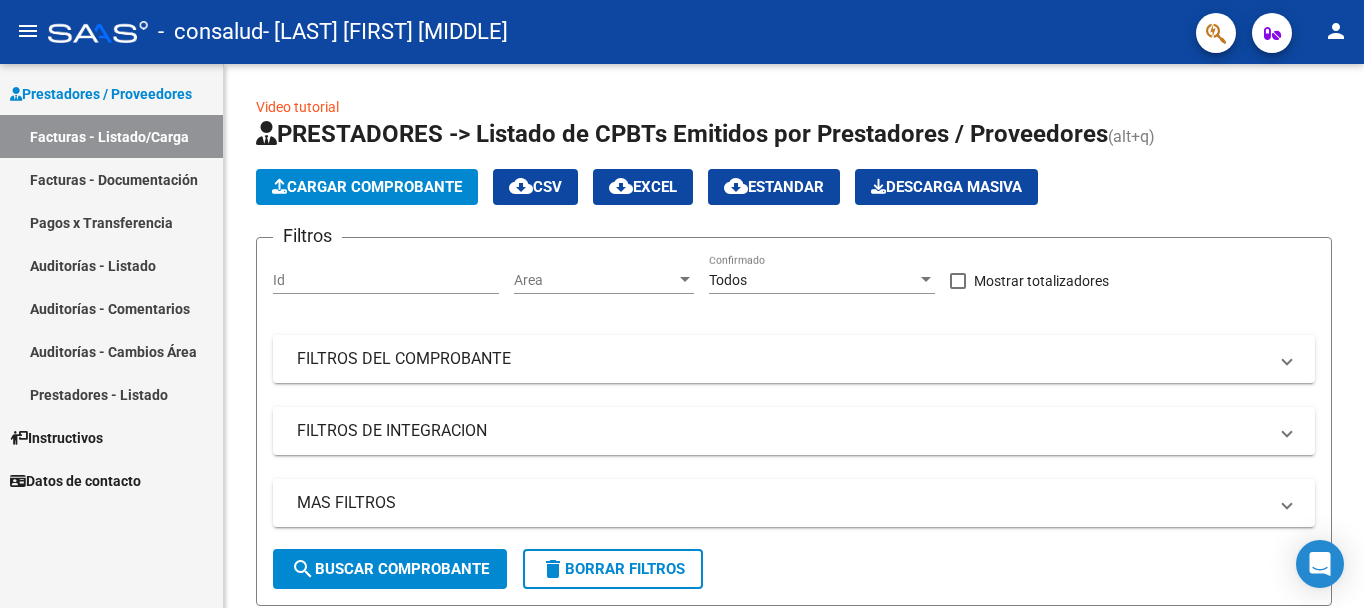 click on "Facturas - Documentación" at bounding box center [111, 179] 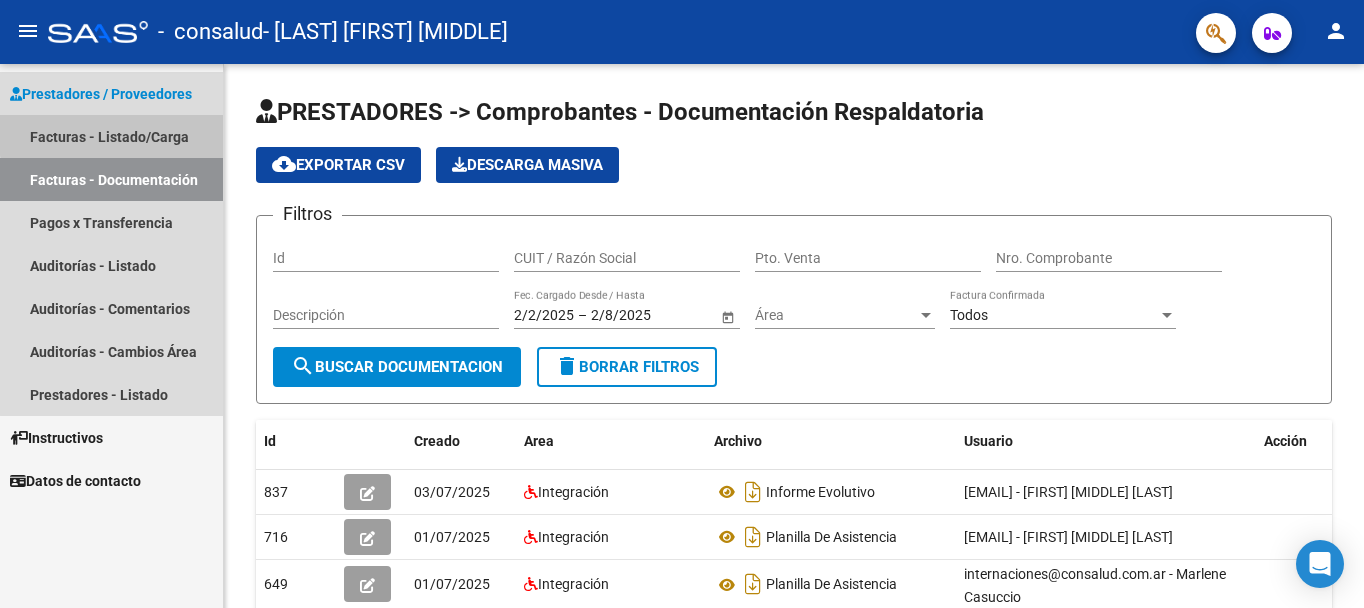 click on "Facturas - Listado/Carga" at bounding box center (111, 136) 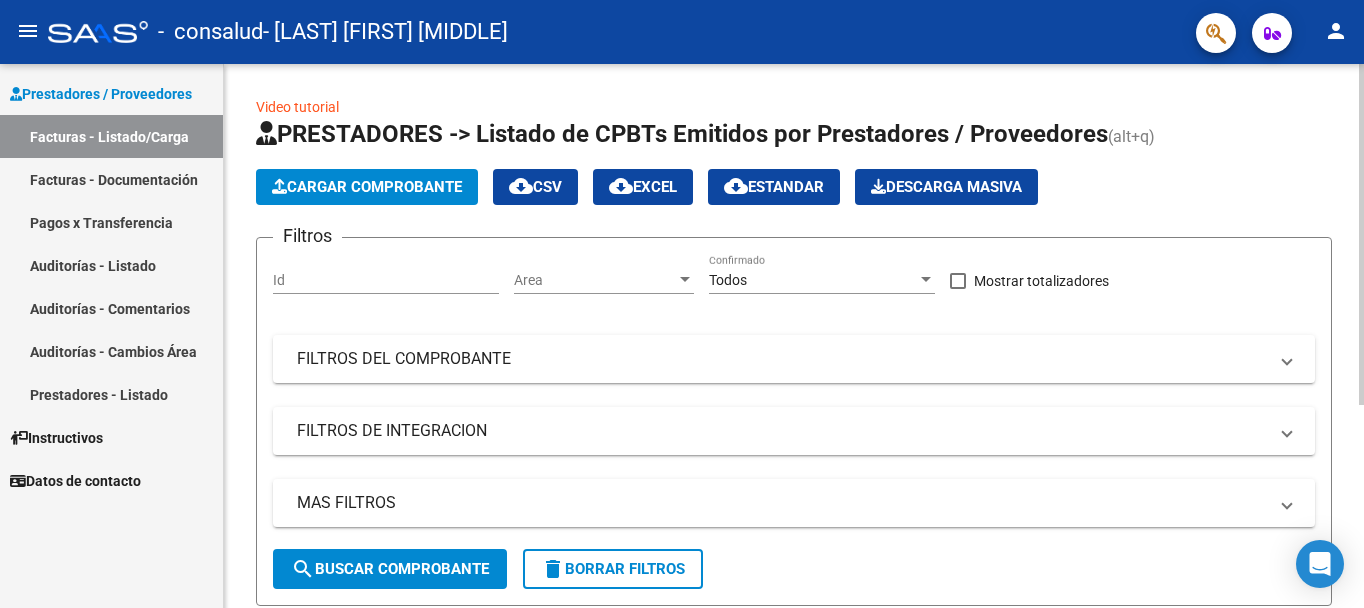 click on "Cargar Comprobante" 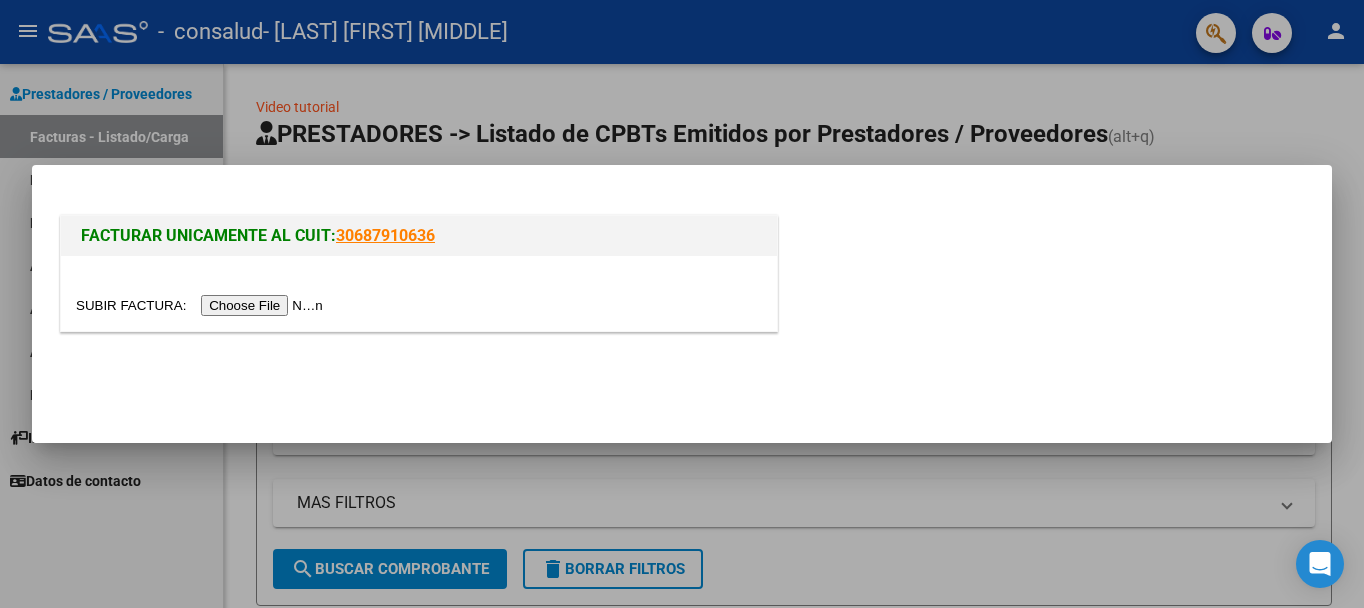 click at bounding box center (202, 305) 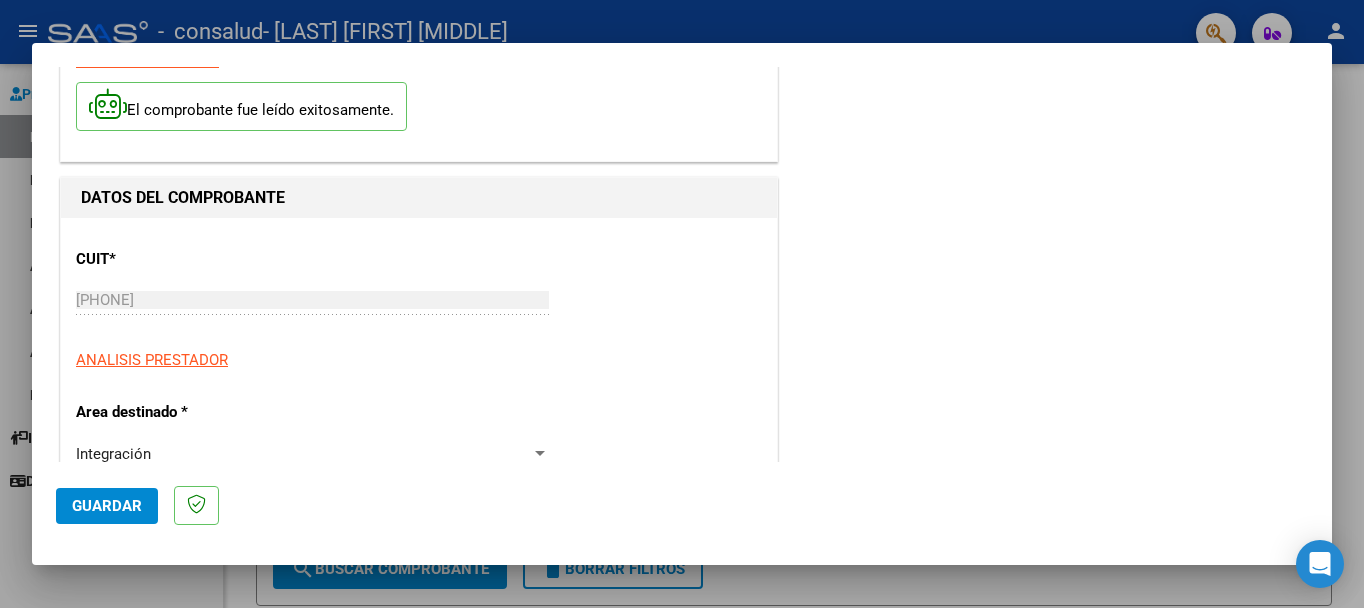 scroll, scrollTop: 200, scrollLeft: 0, axis: vertical 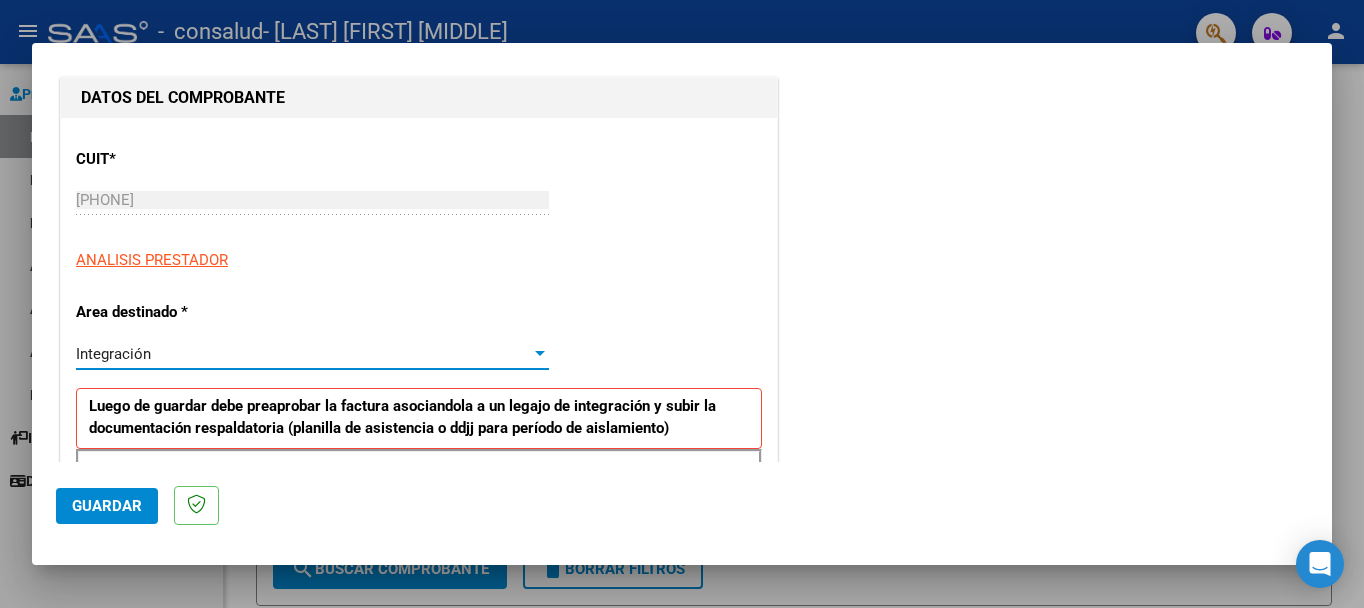 click at bounding box center [540, 353] 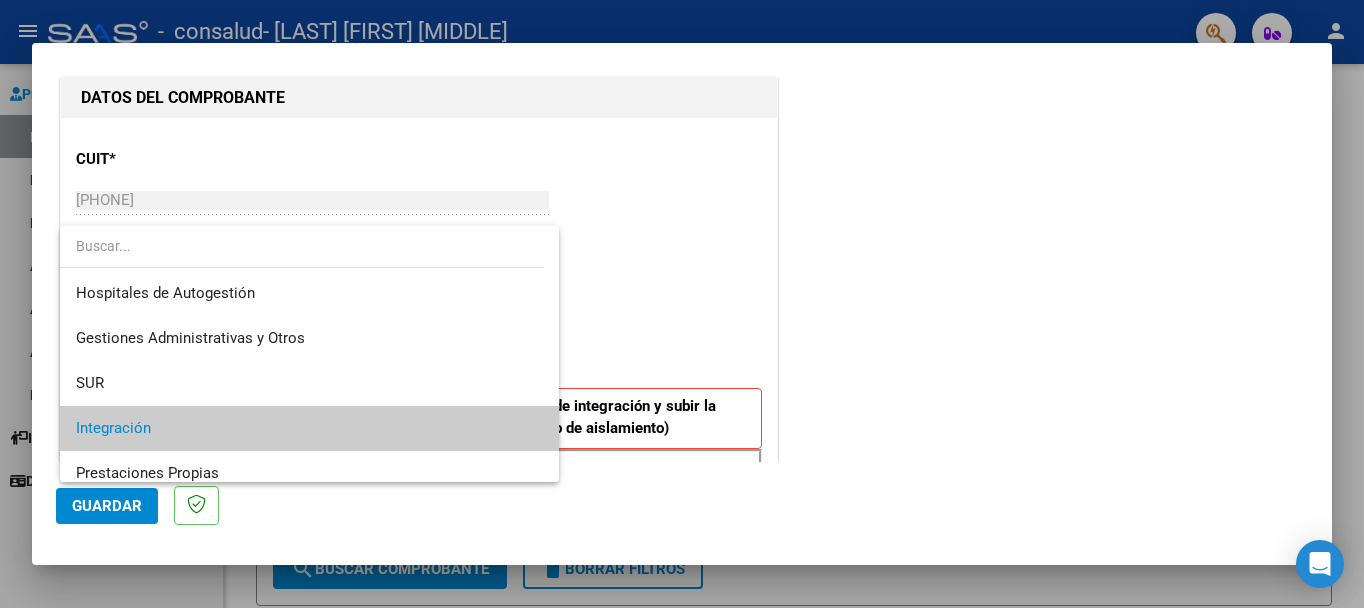 scroll, scrollTop: 75, scrollLeft: 0, axis: vertical 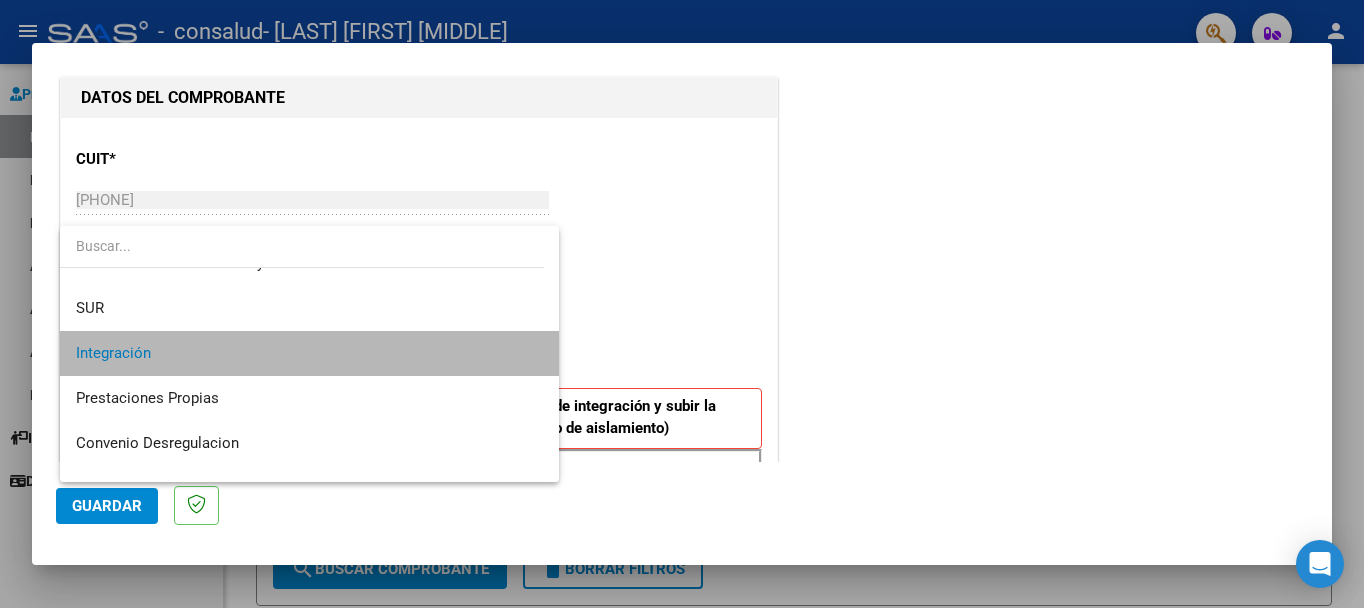 click on "Integración" at bounding box center [309, 353] 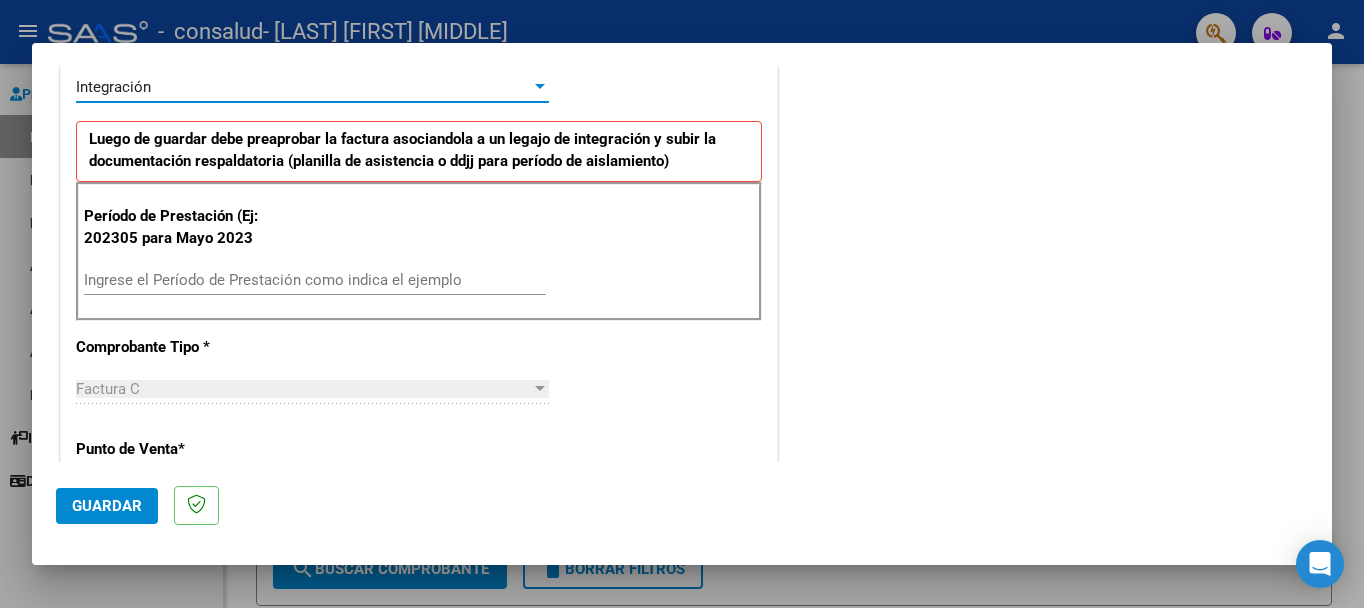 scroll, scrollTop: 500, scrollLeft: 0, axis: vertical 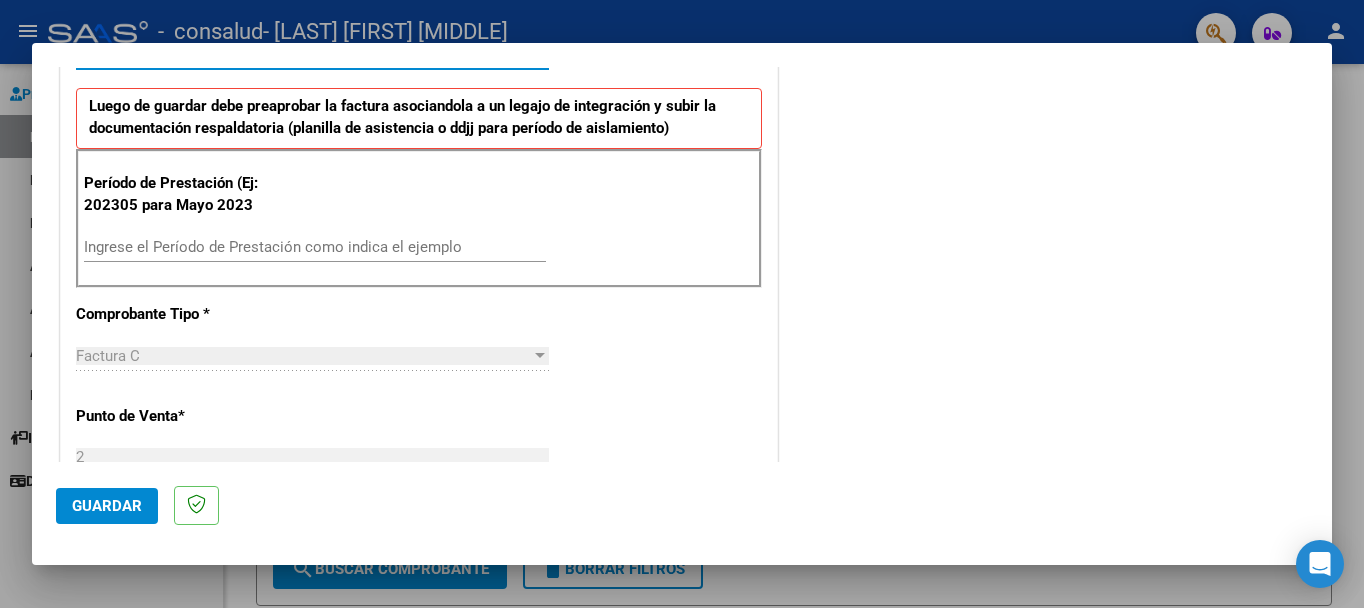 click on "Ingrese el Período de Prestación como indica el ejemplo" at bounding box center (315, 247) 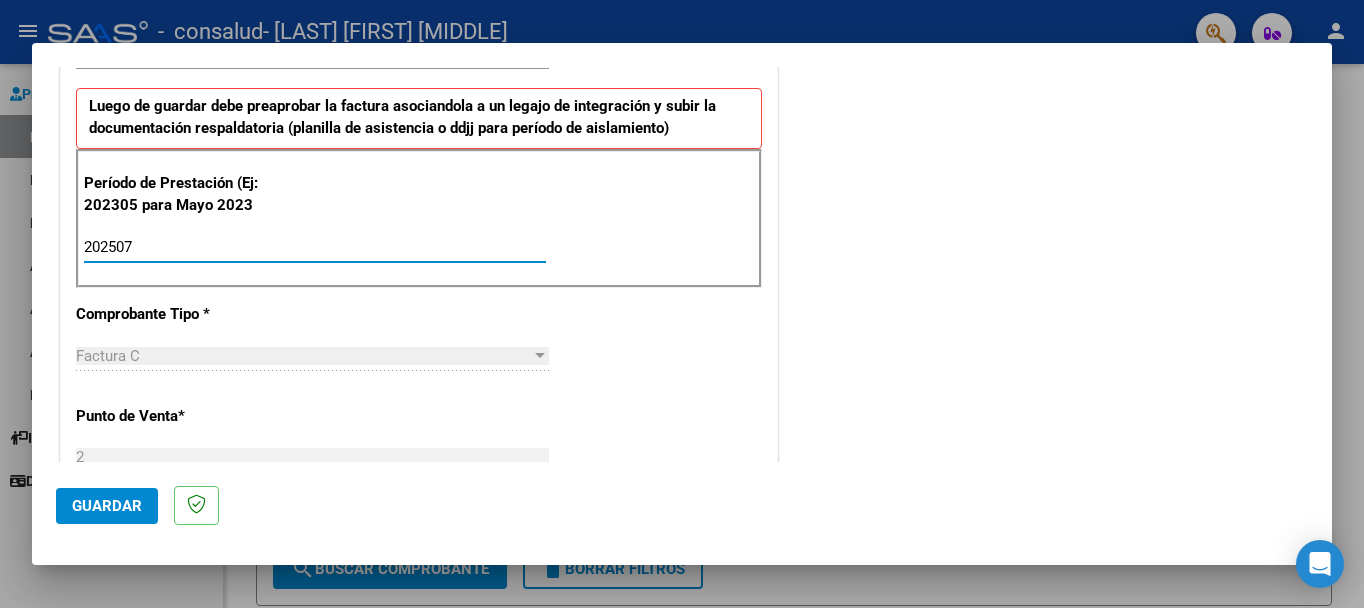 type on "202507" 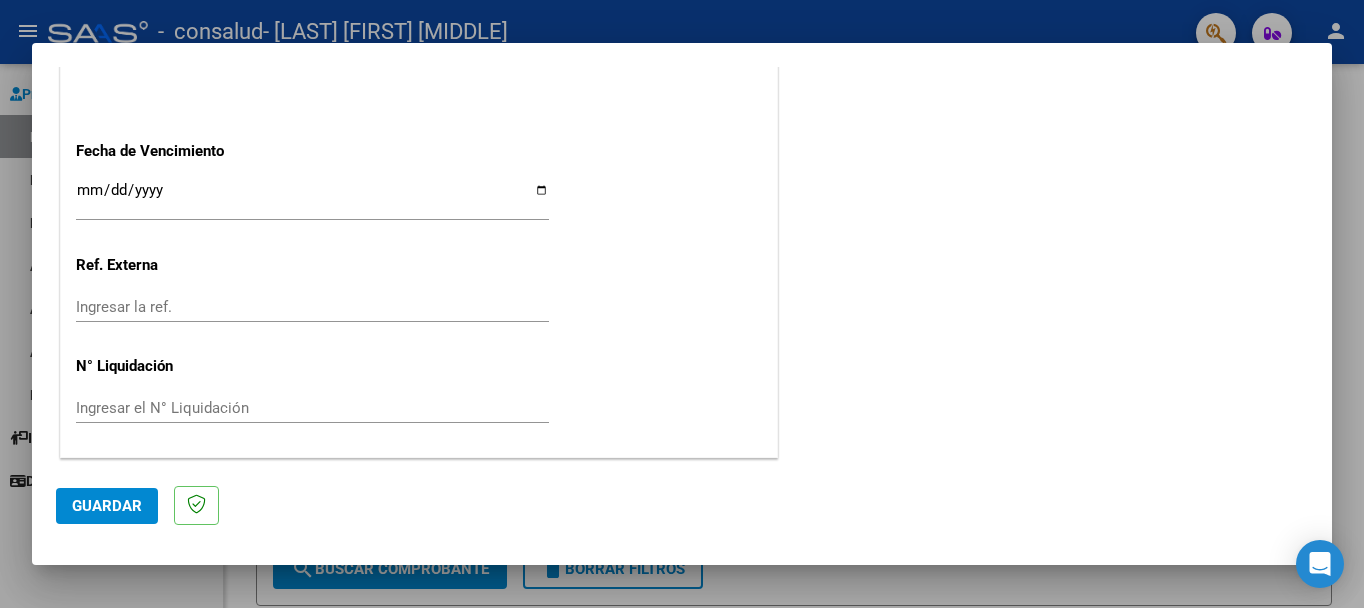 scroll, scrollTop: 1228, scrollLeft: 0, axis: vertical 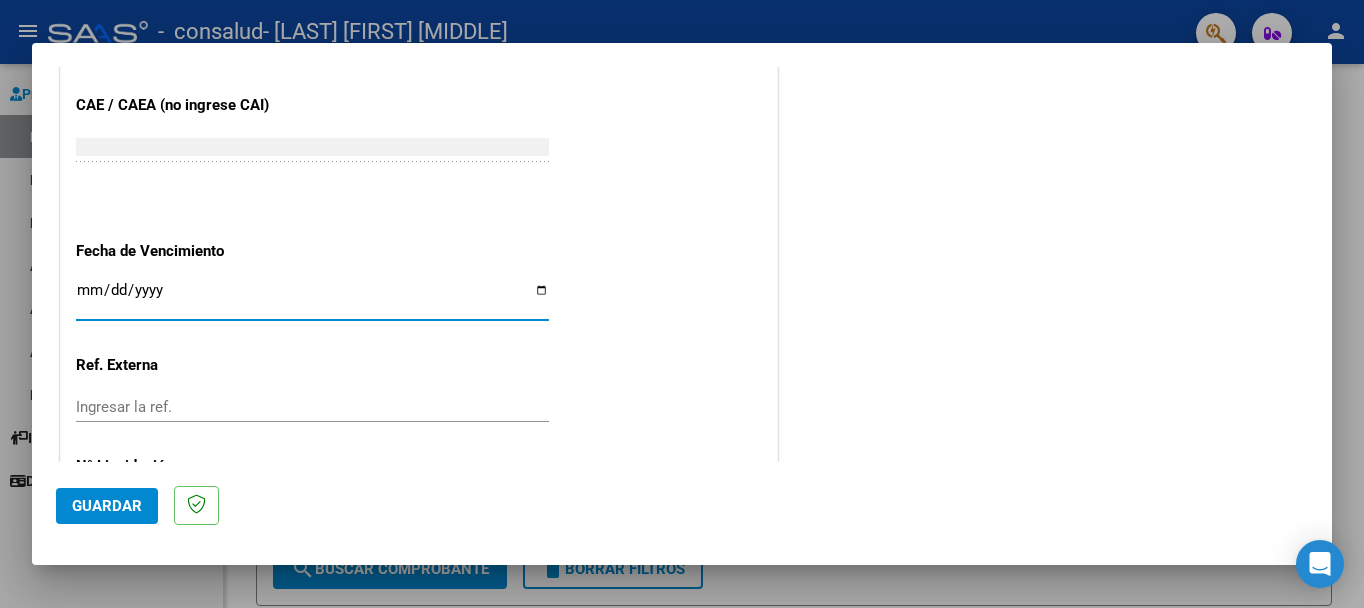 click on "Ingresar la fecha" at bounding box center [312, 298] 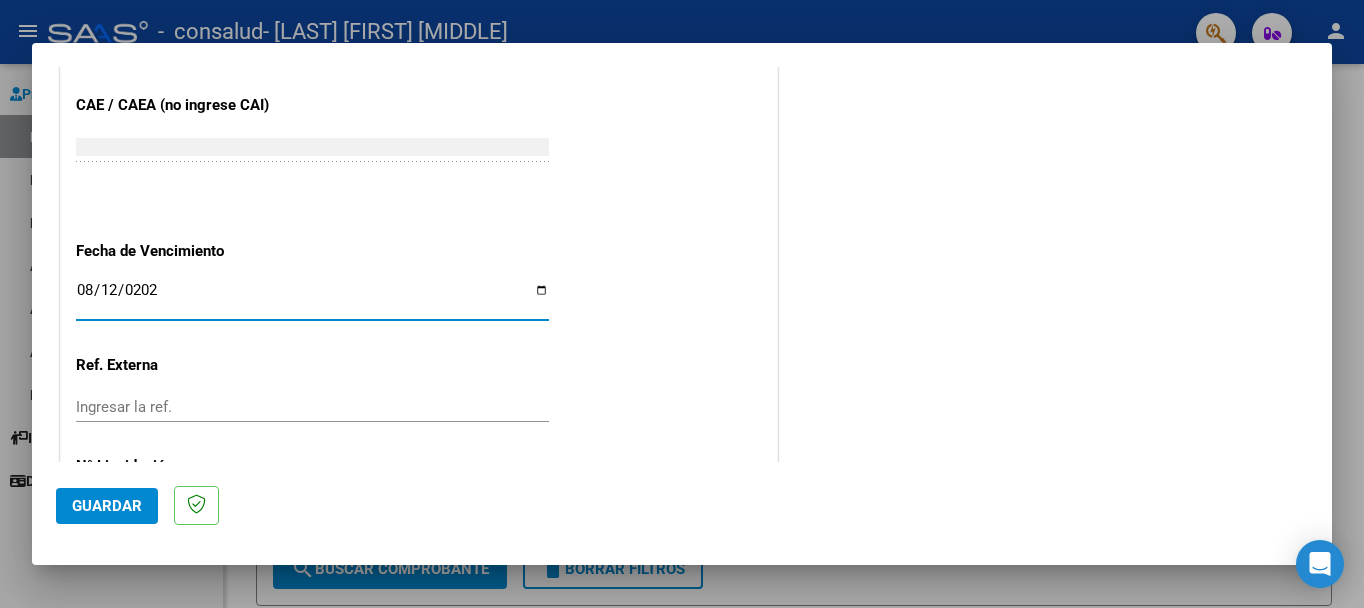 type on "2025-08-12" 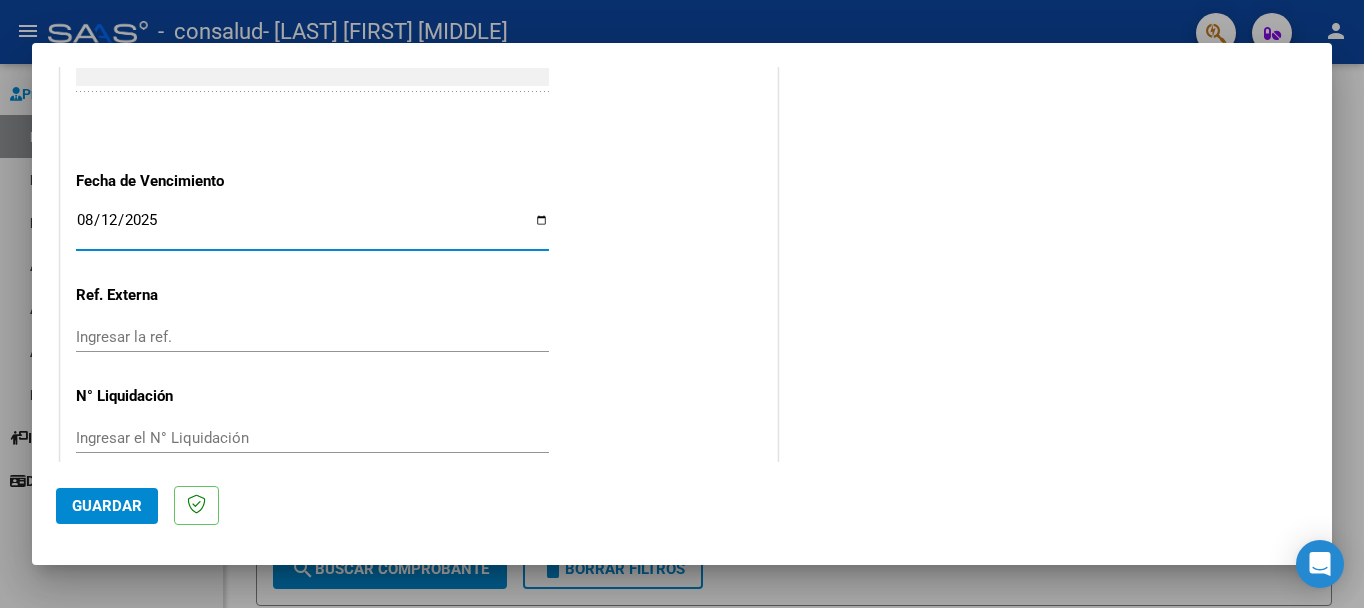 scroll, scrollTop: 1328, scrollLeft: 0, axis: vertical 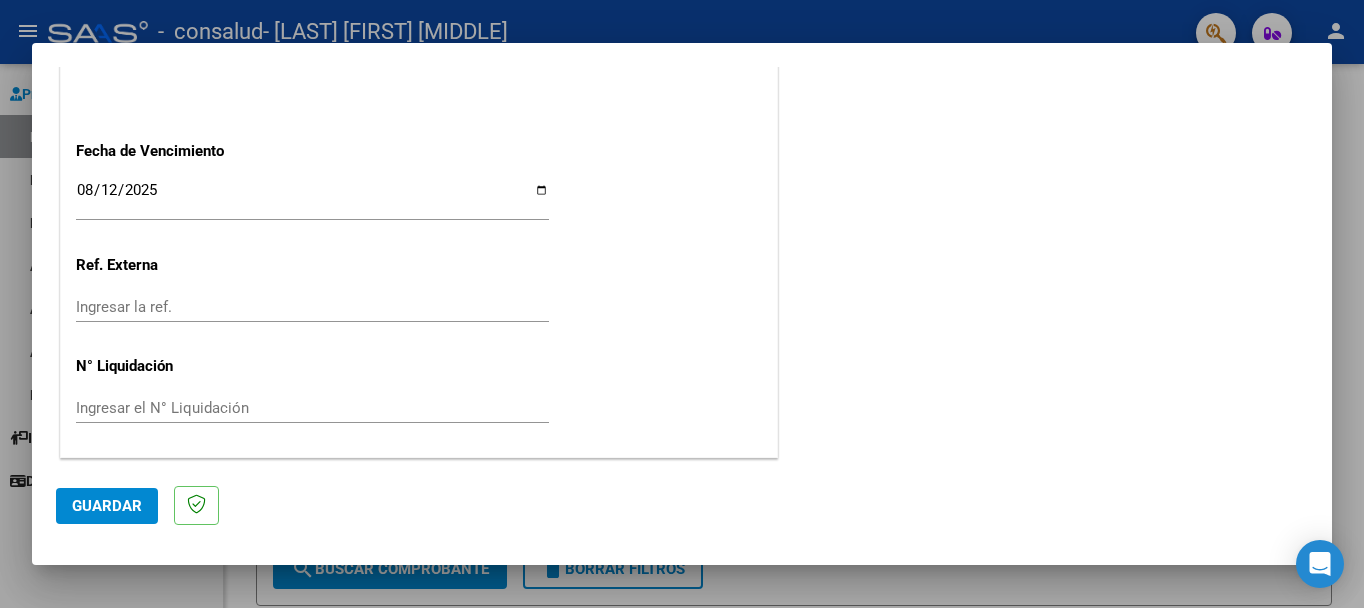 click at bounding box center [682, 304] 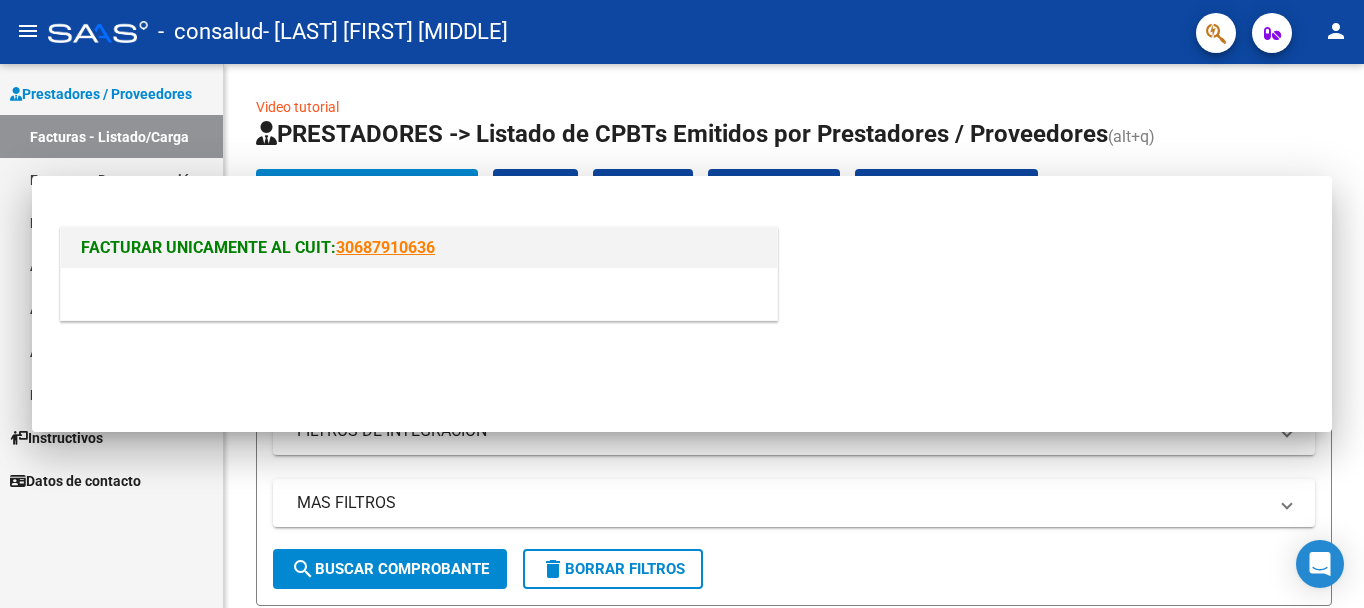 scroll, scrollTop: 0, scrollLeft: 0, axis: both 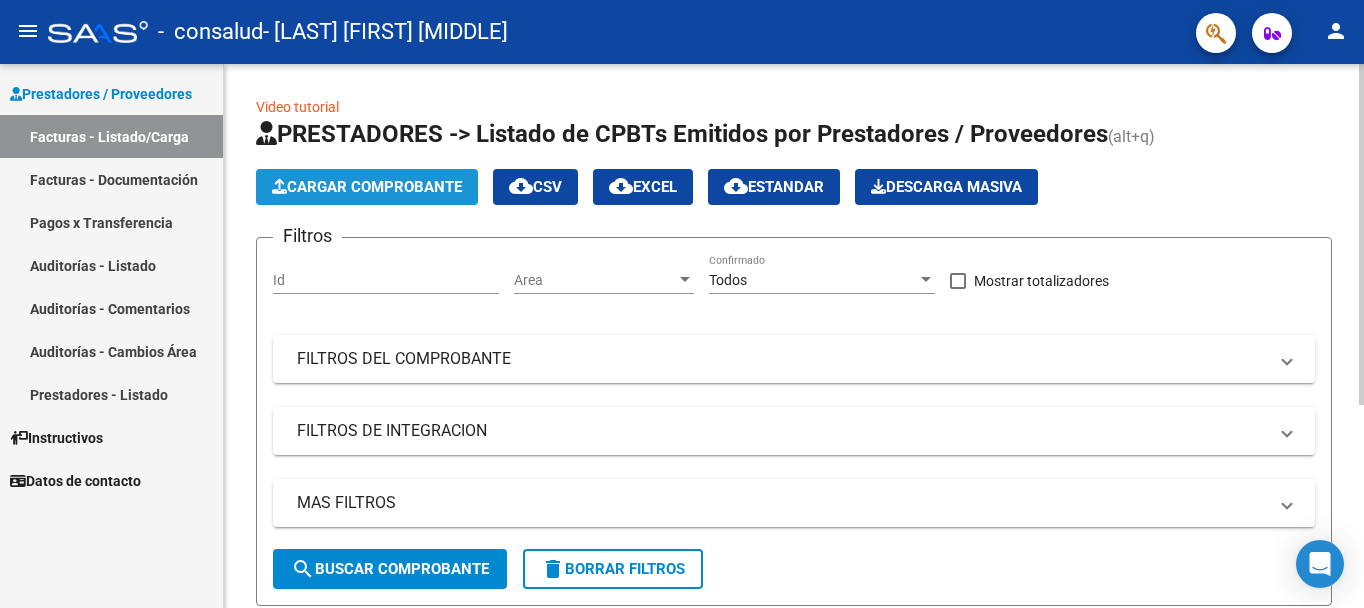 click on "Cargar Comprobante" 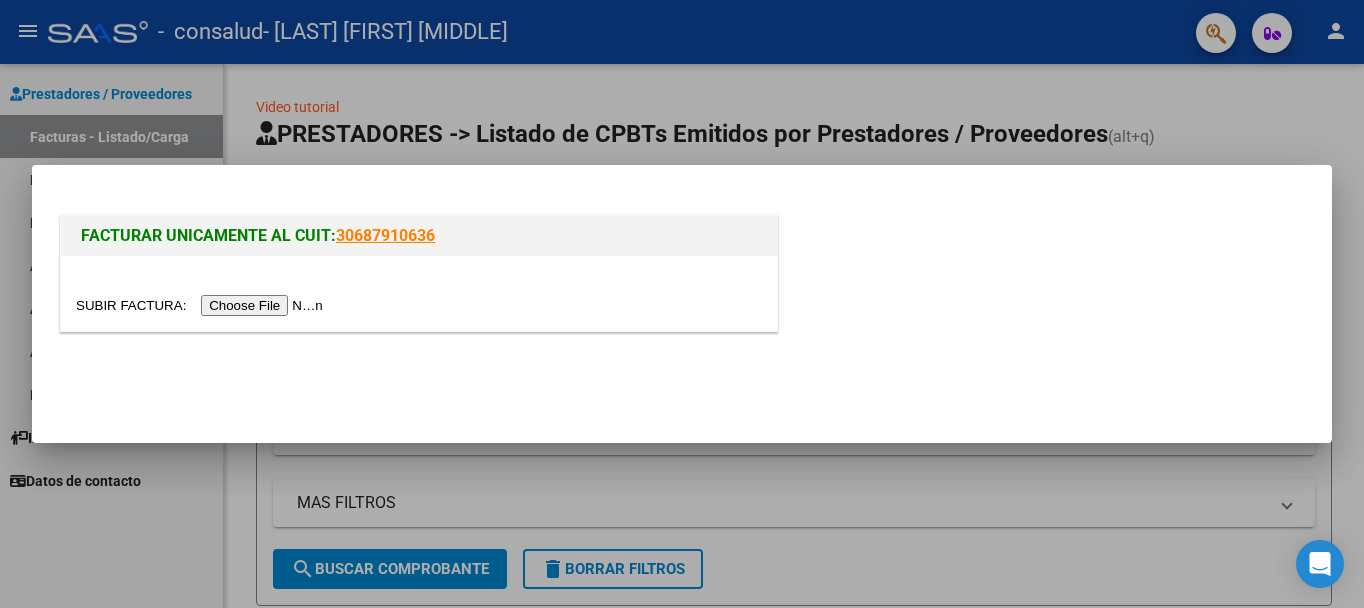 click at bounding box center [202, 305] 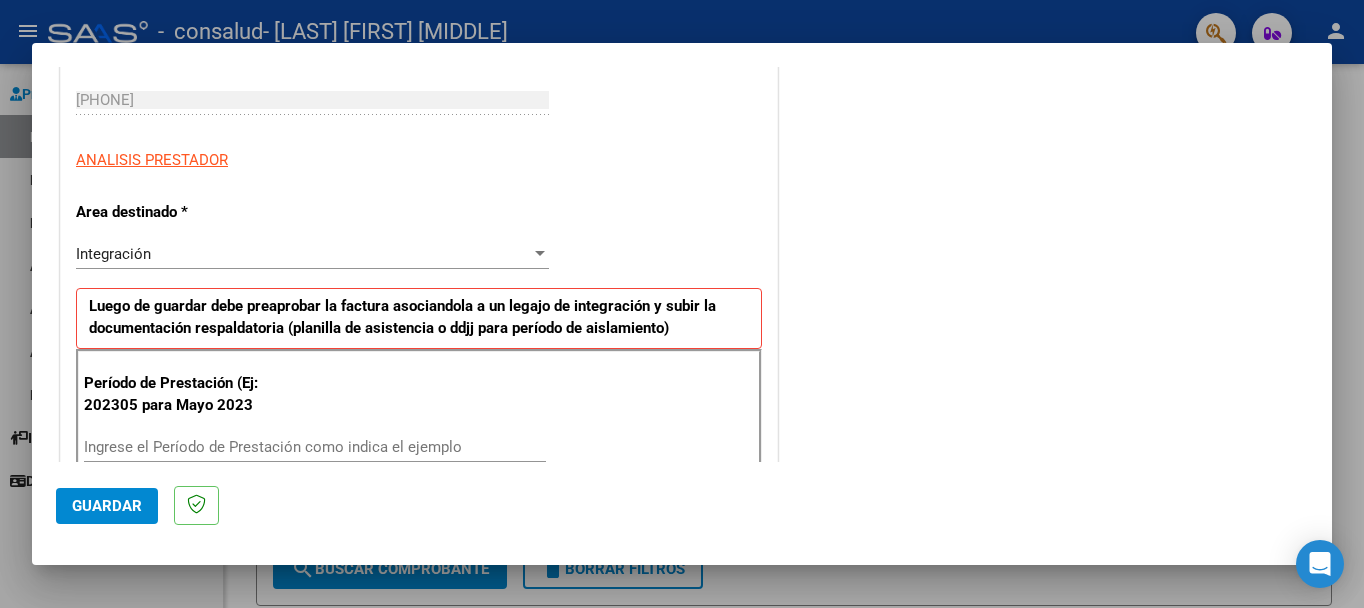 scroll, scrollTop: 400, scrollLeft: 0, axis: vertical 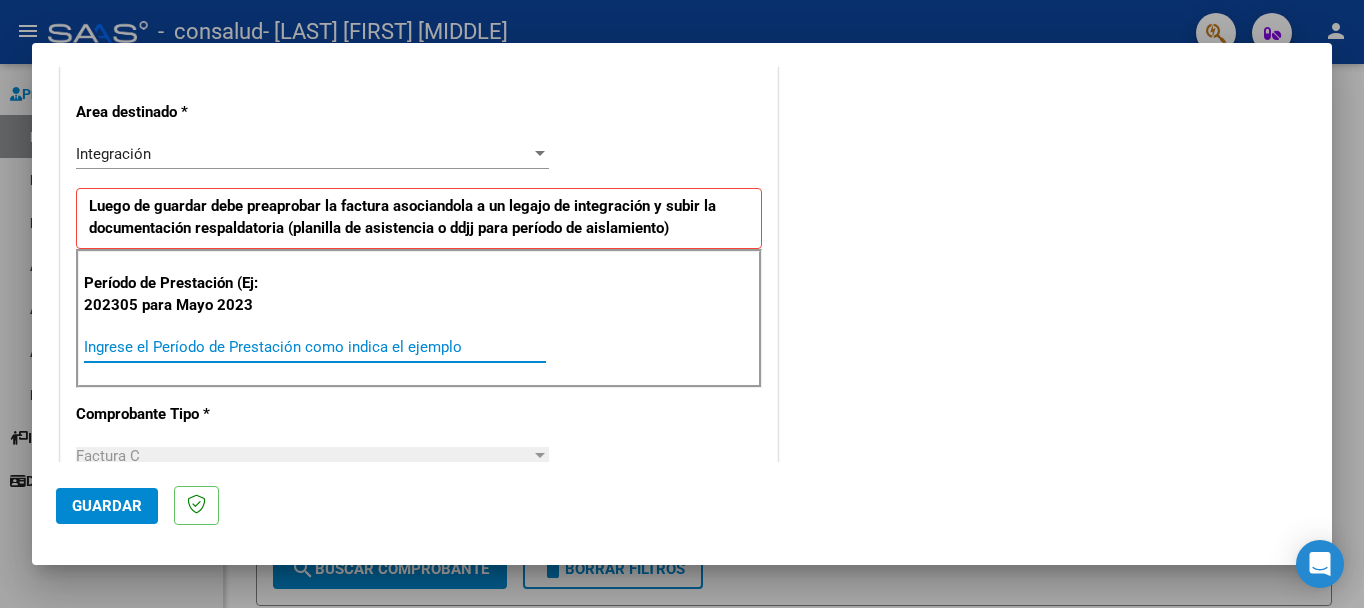 click on "Ingrese el Período de Prestación como indica el ejemplo" at bounding box center (315, 347) 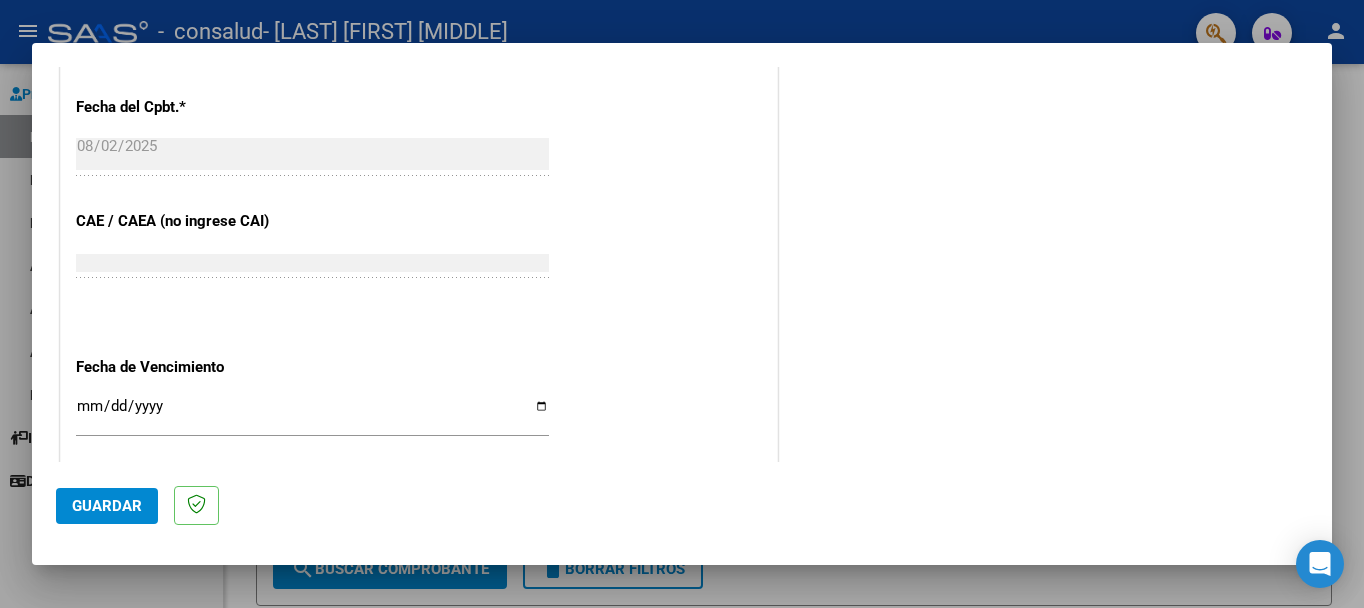 scroll, scrollTop: 1200, scrollLeft: 0, axis: vertical 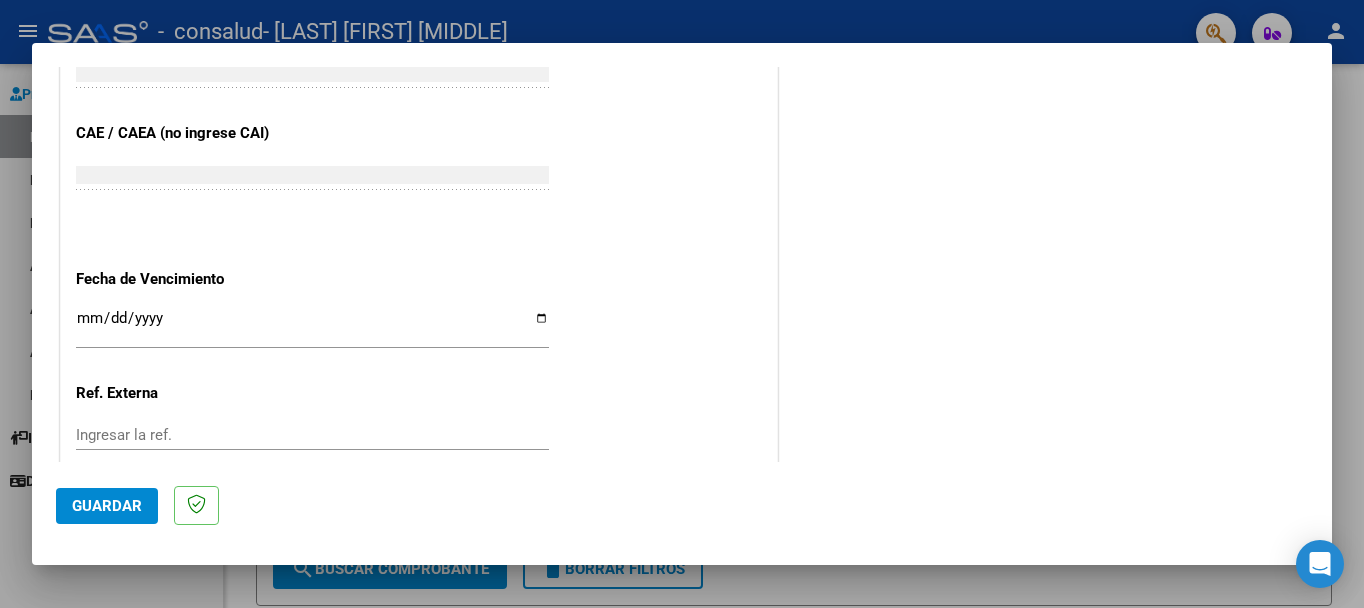 type on "202507" 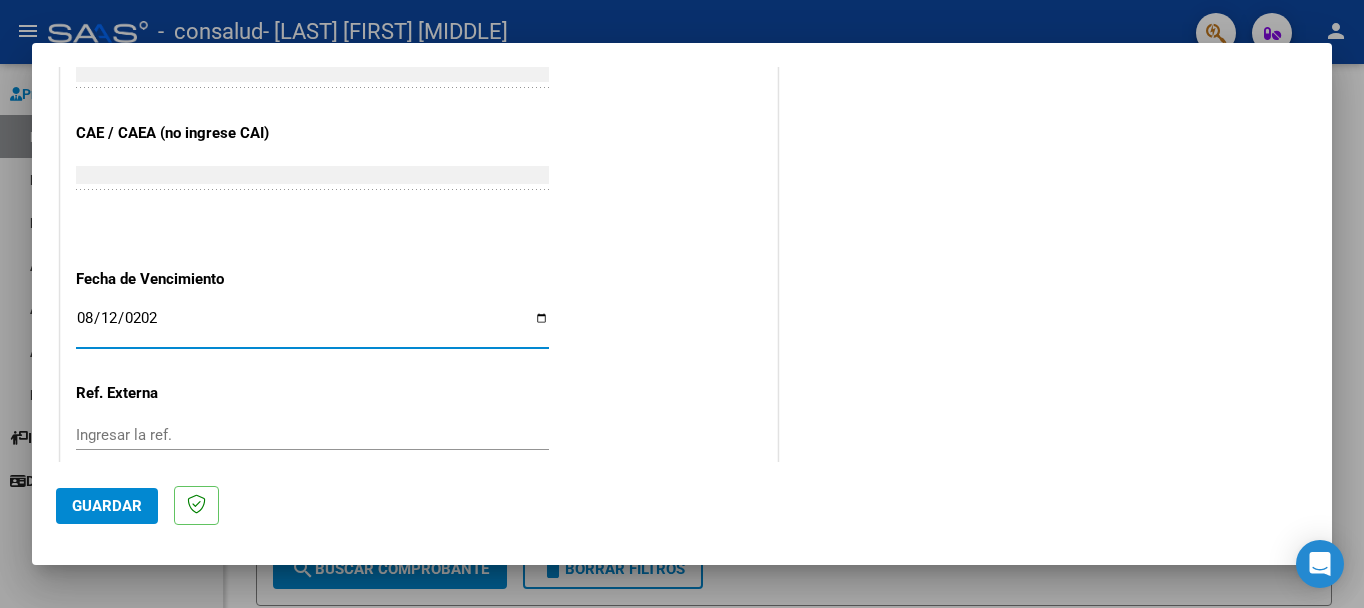 type on "2025-08-12" 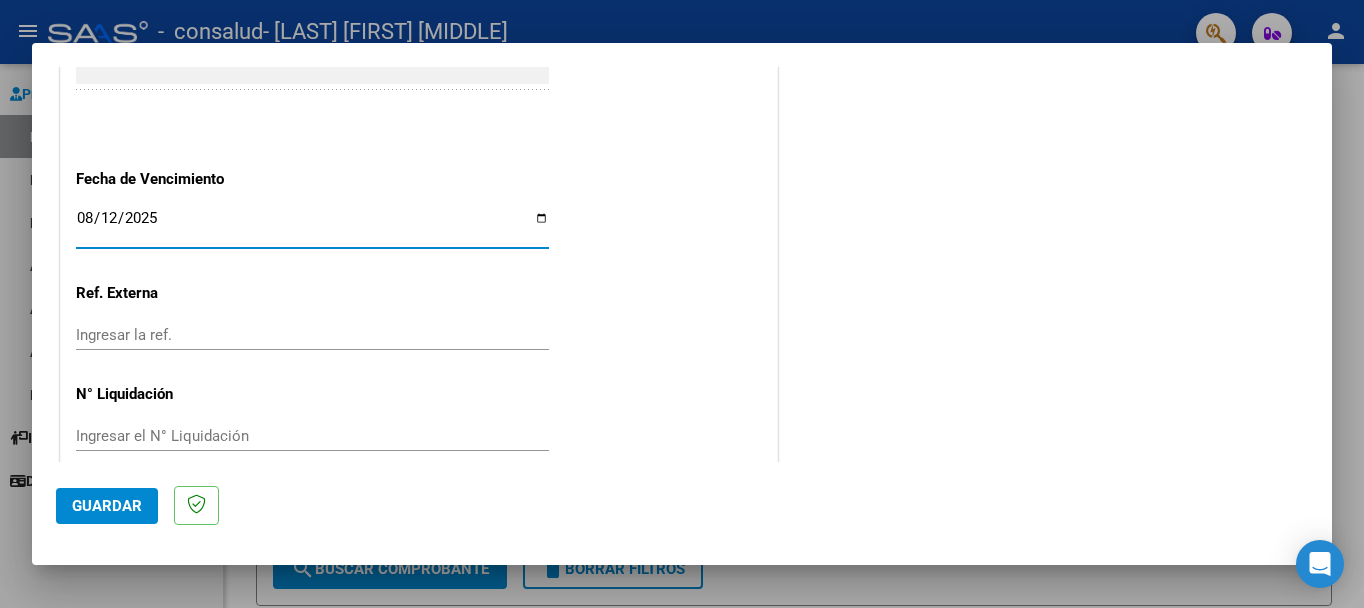 scroll, scrollTop: 1328, scrollLeft: 0, axis: vertical 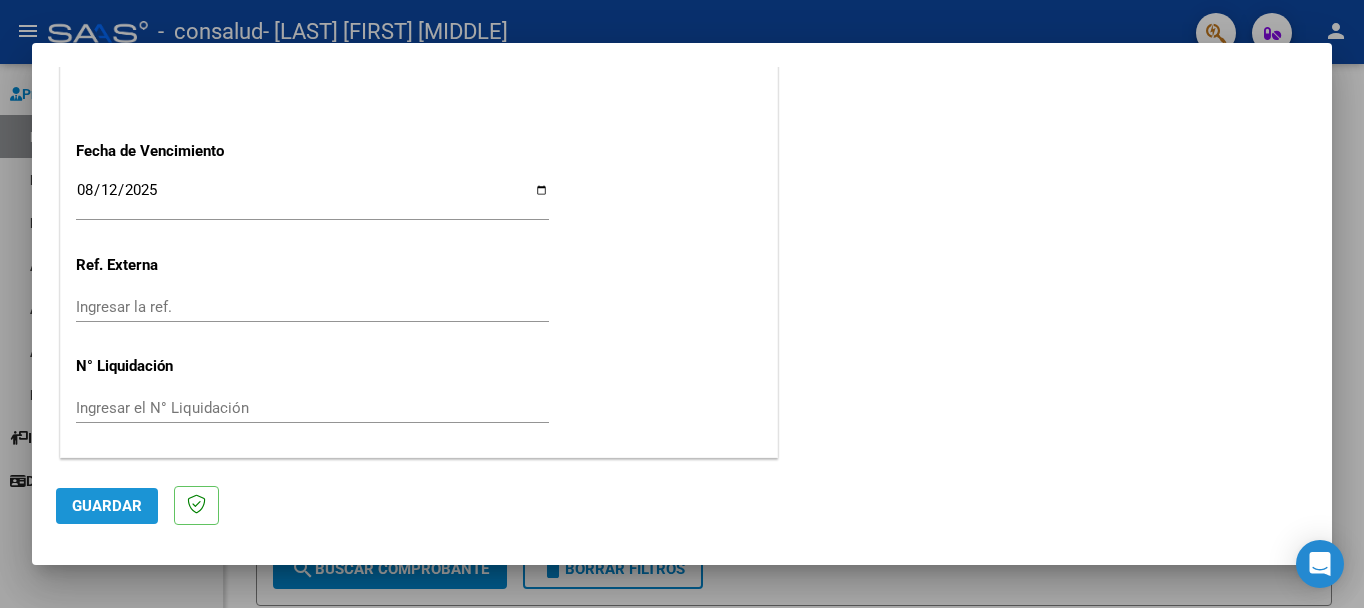 click on "Guardar" 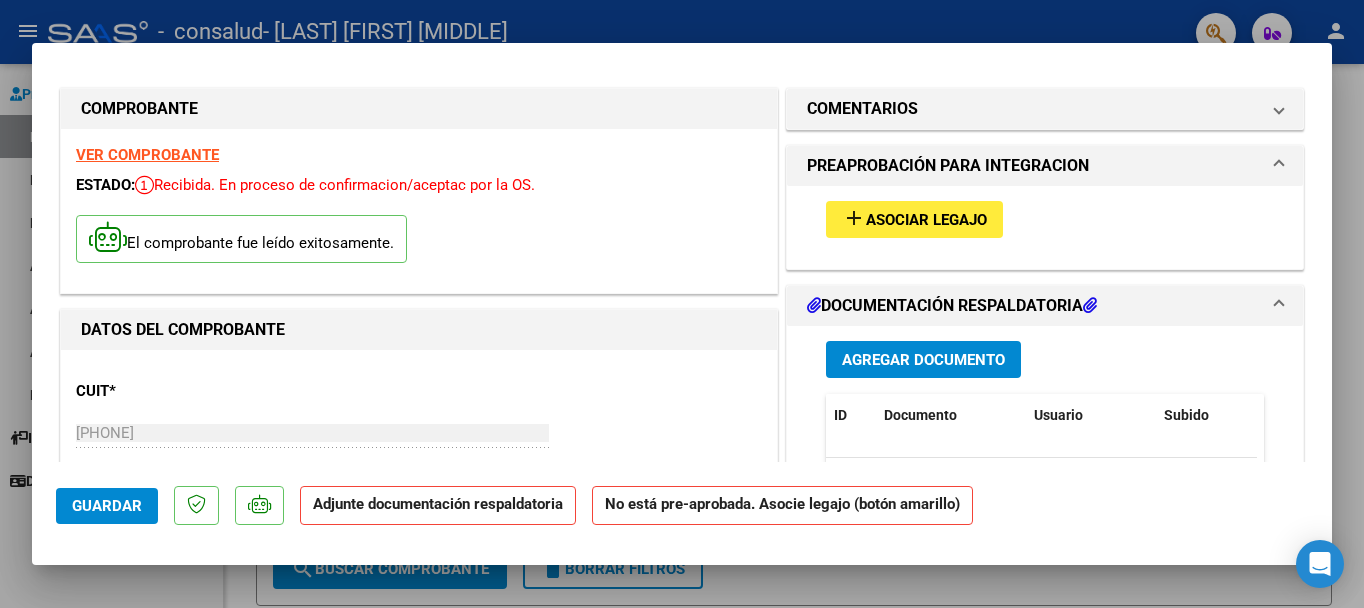 scroll, scrollTop: 0, scrollLeft: 0, axis: both 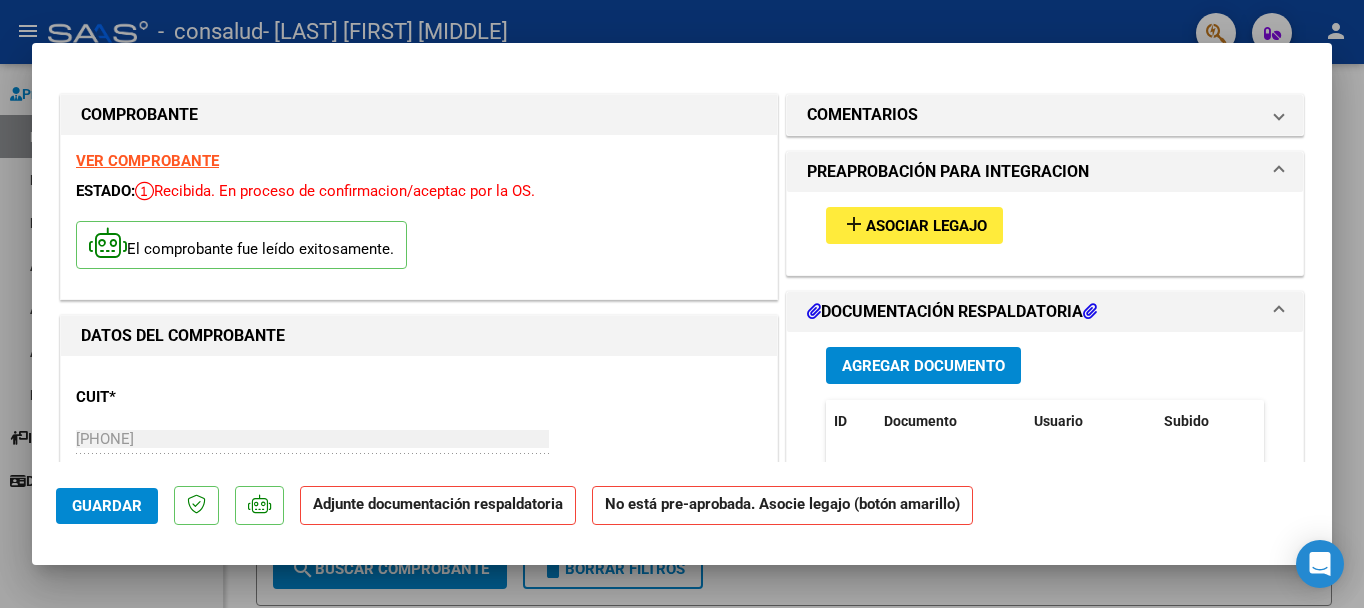 click on "Agregar Documento" at bounding box center [923, 366] 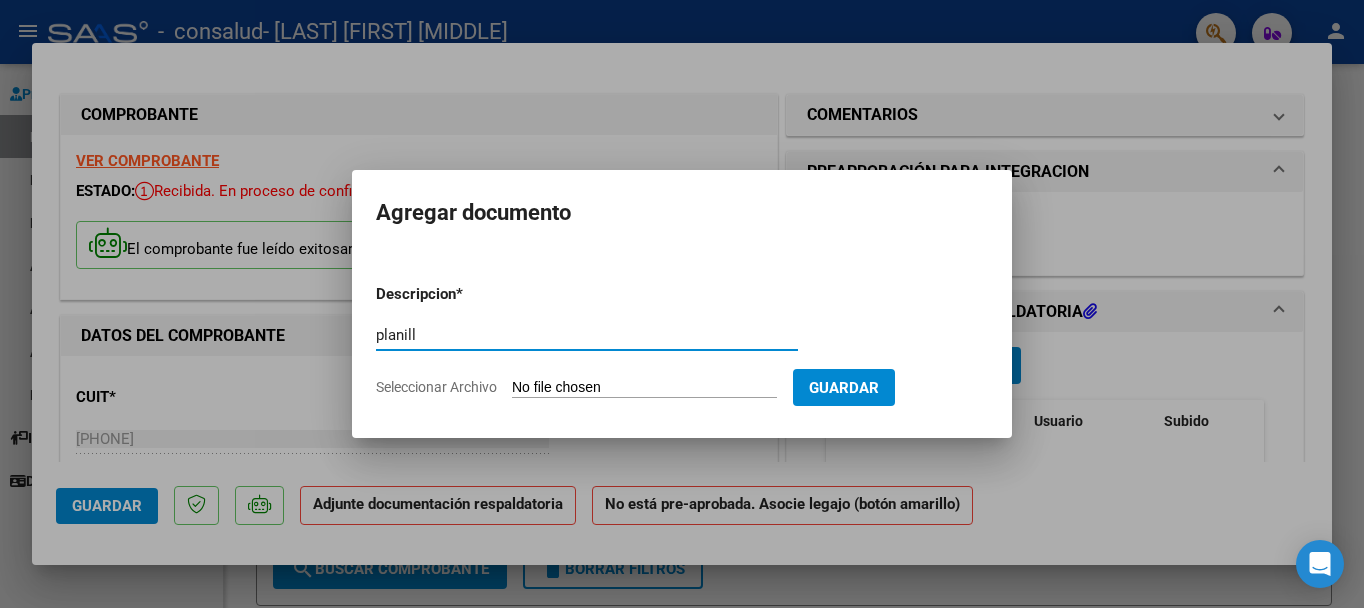 type on "planill" 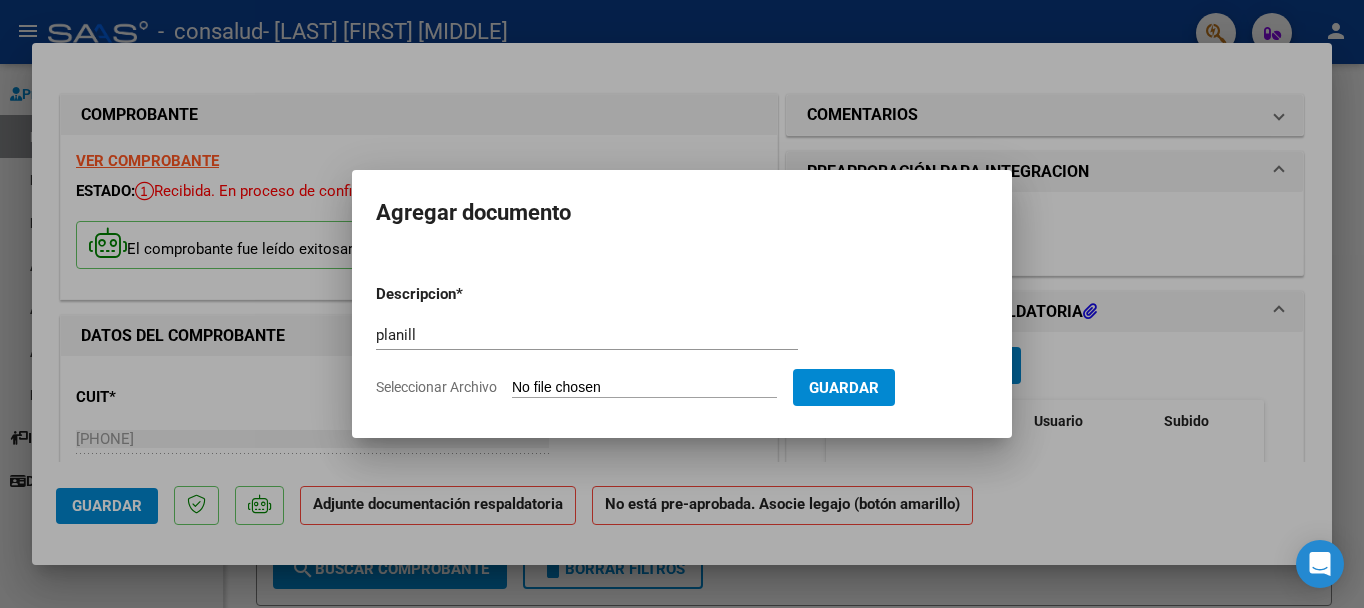 click at bounding box center [682, 304] 